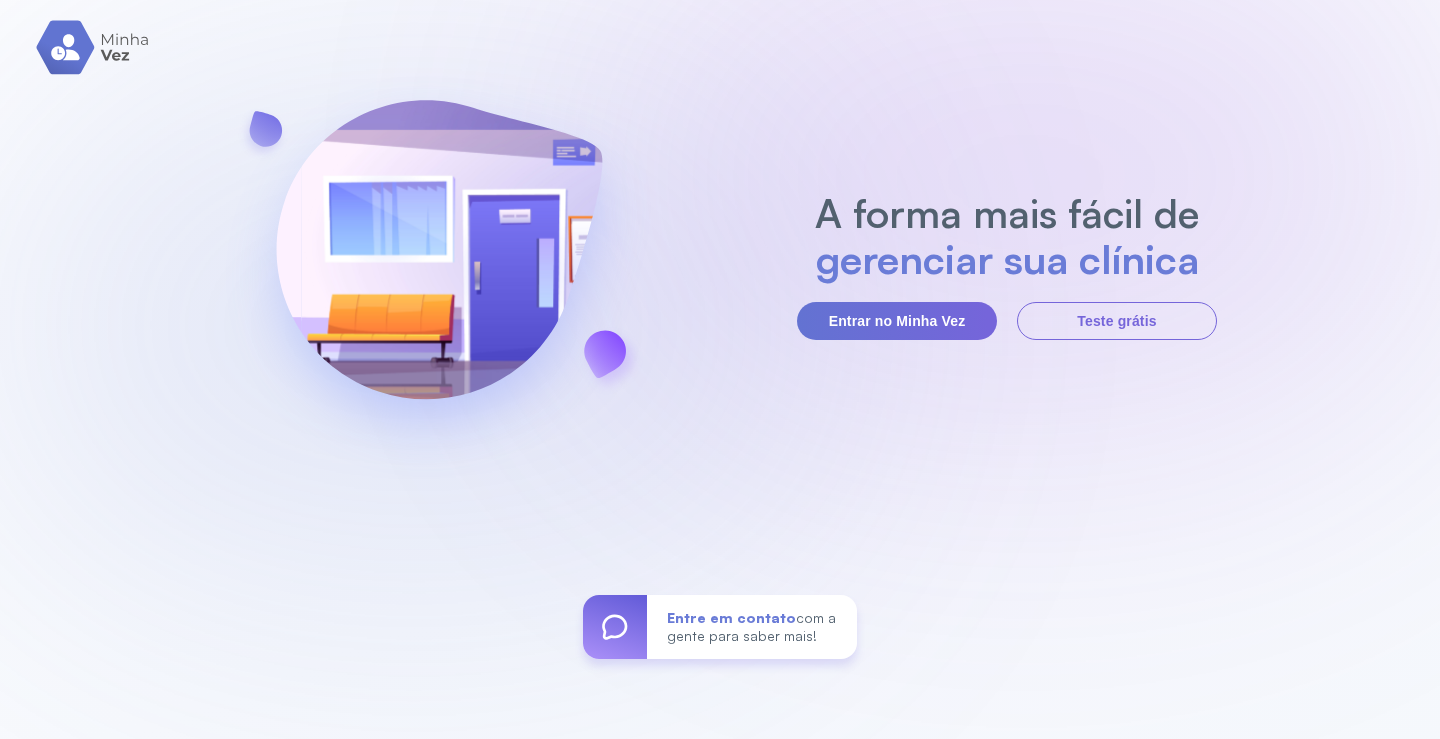 scroll, scrollTop: 0, scrollLeft: 0, axis: both 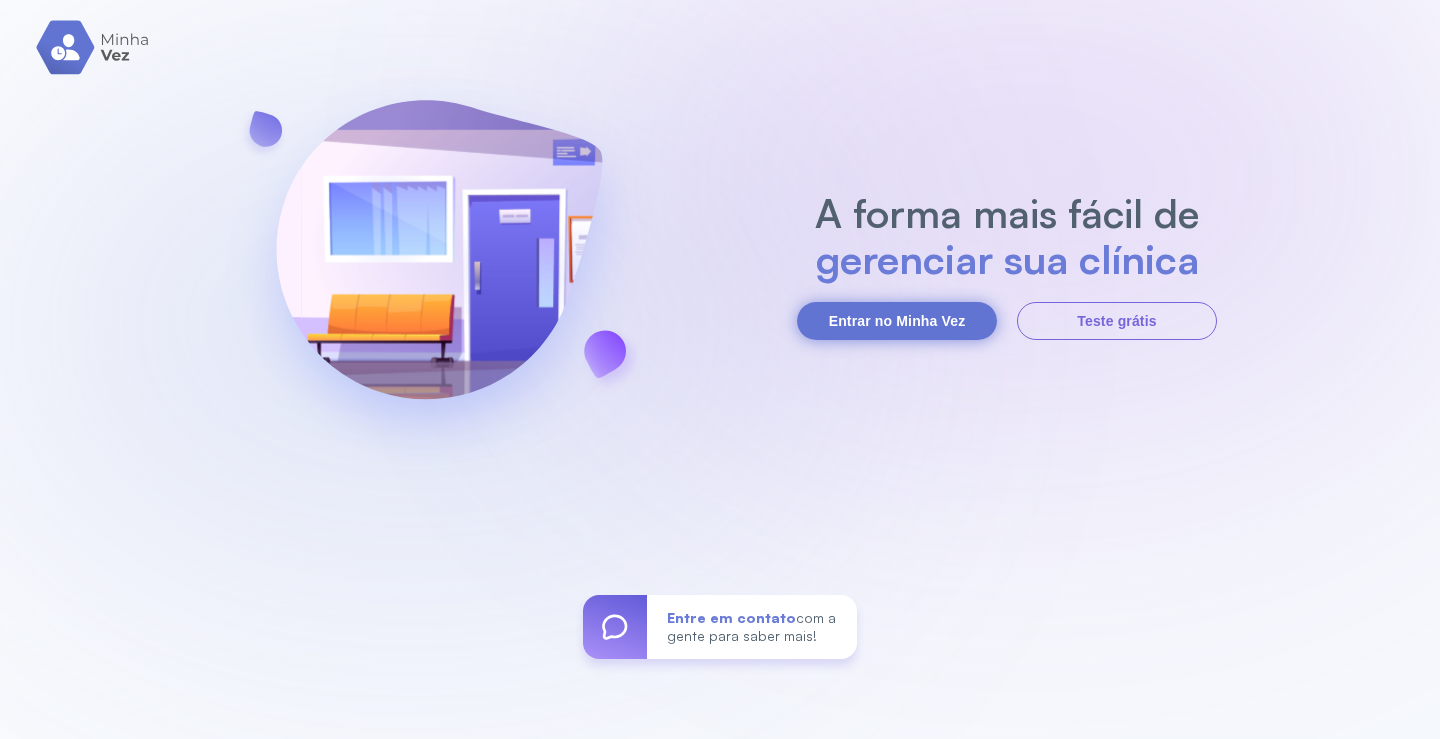 click on "Entrar no Minha Vez" at bounding box center (897, 321) 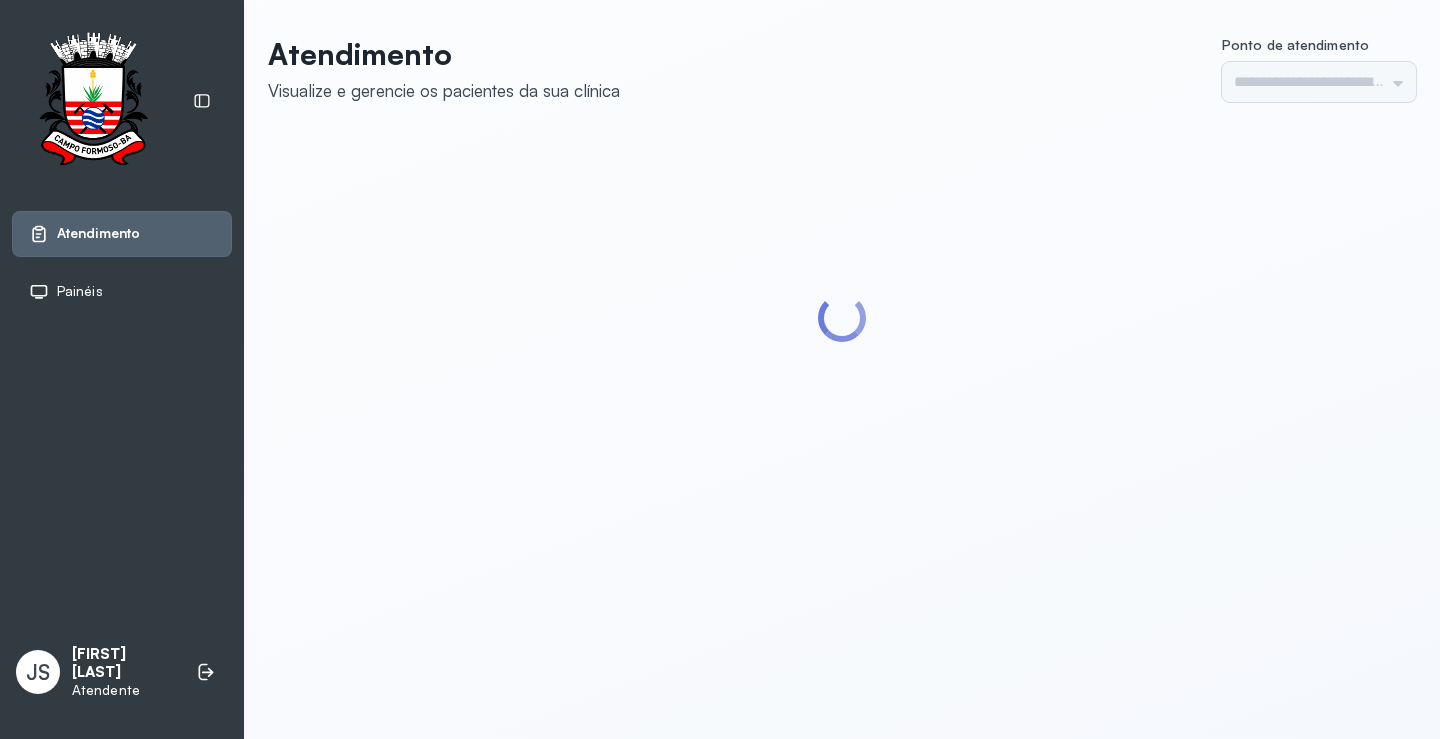 scroll, scrollTop: 0, scrollLeft: 0, axis: both 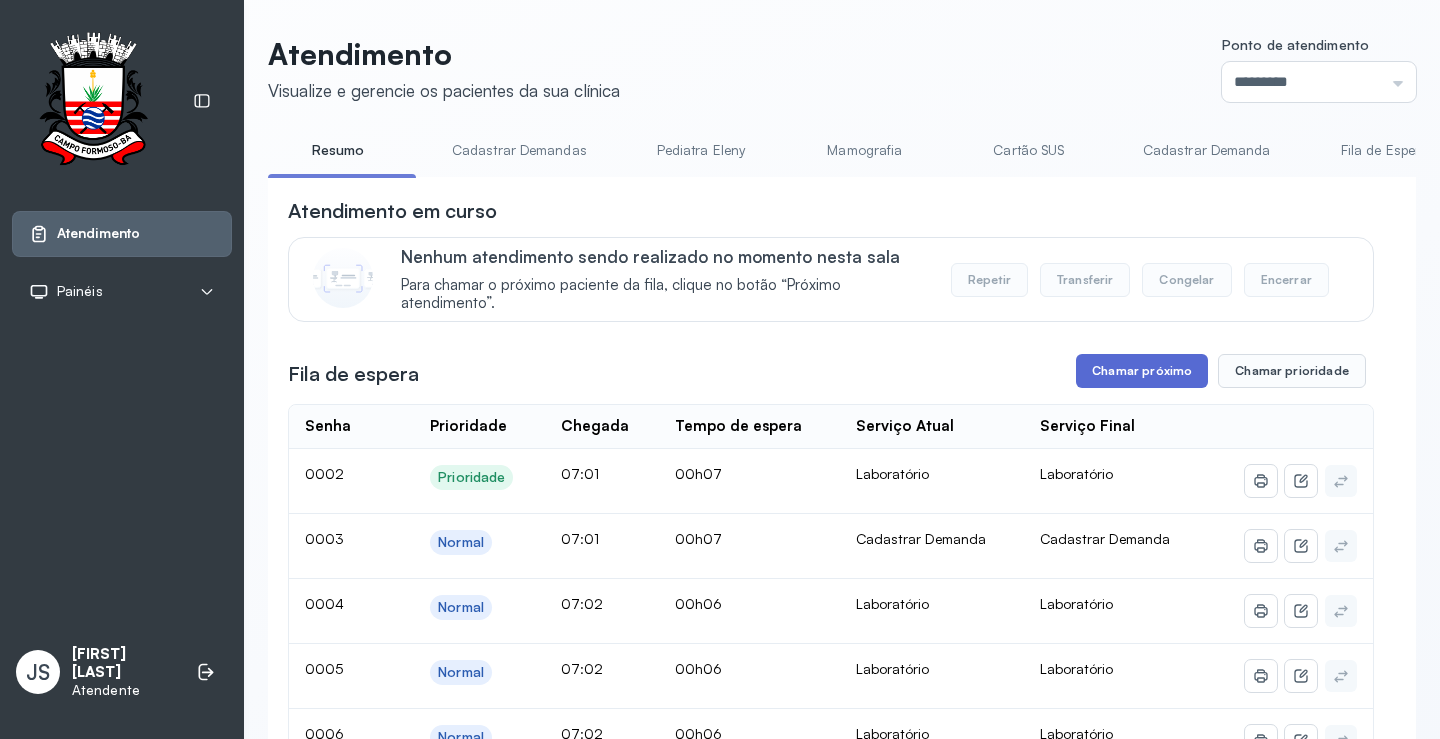click on "Chamar próximo" at bounding box center (1142, 371) 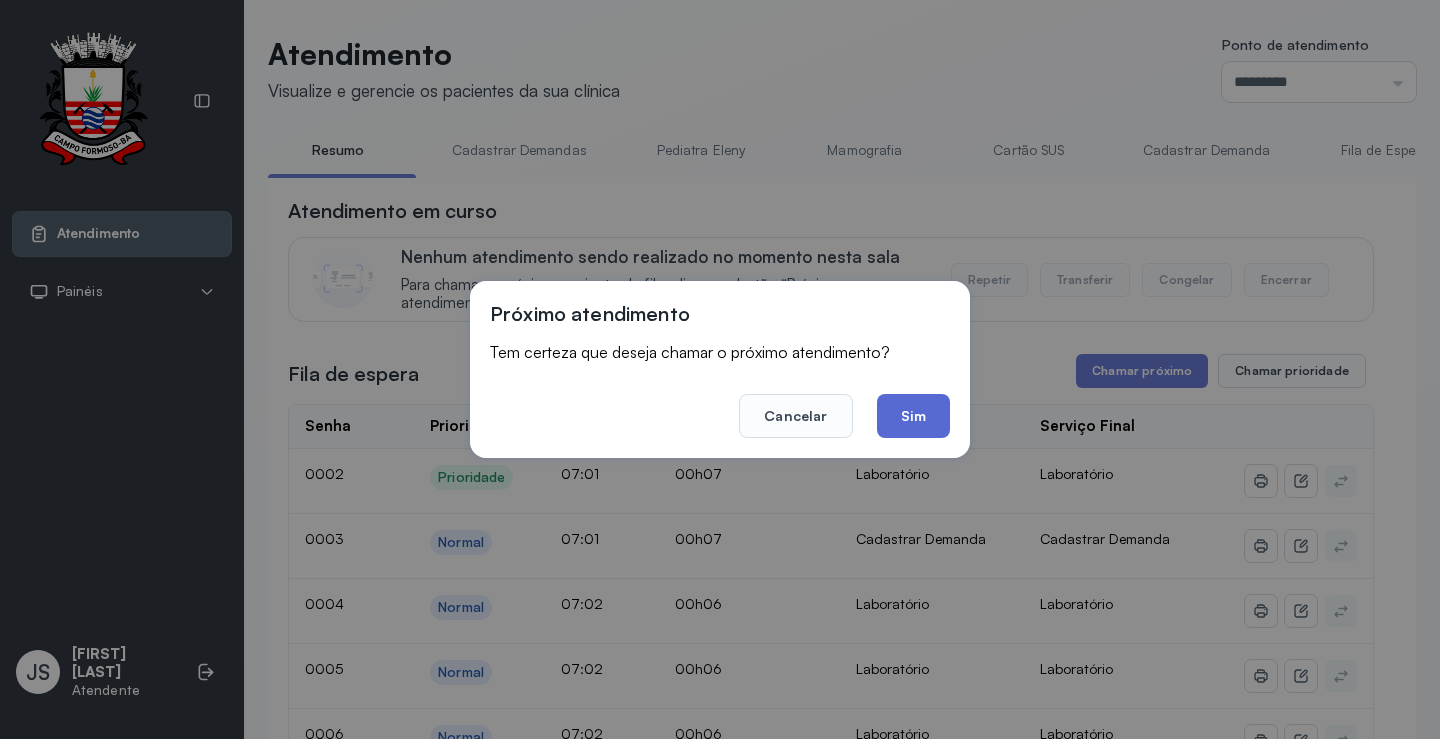 click on "Sim" 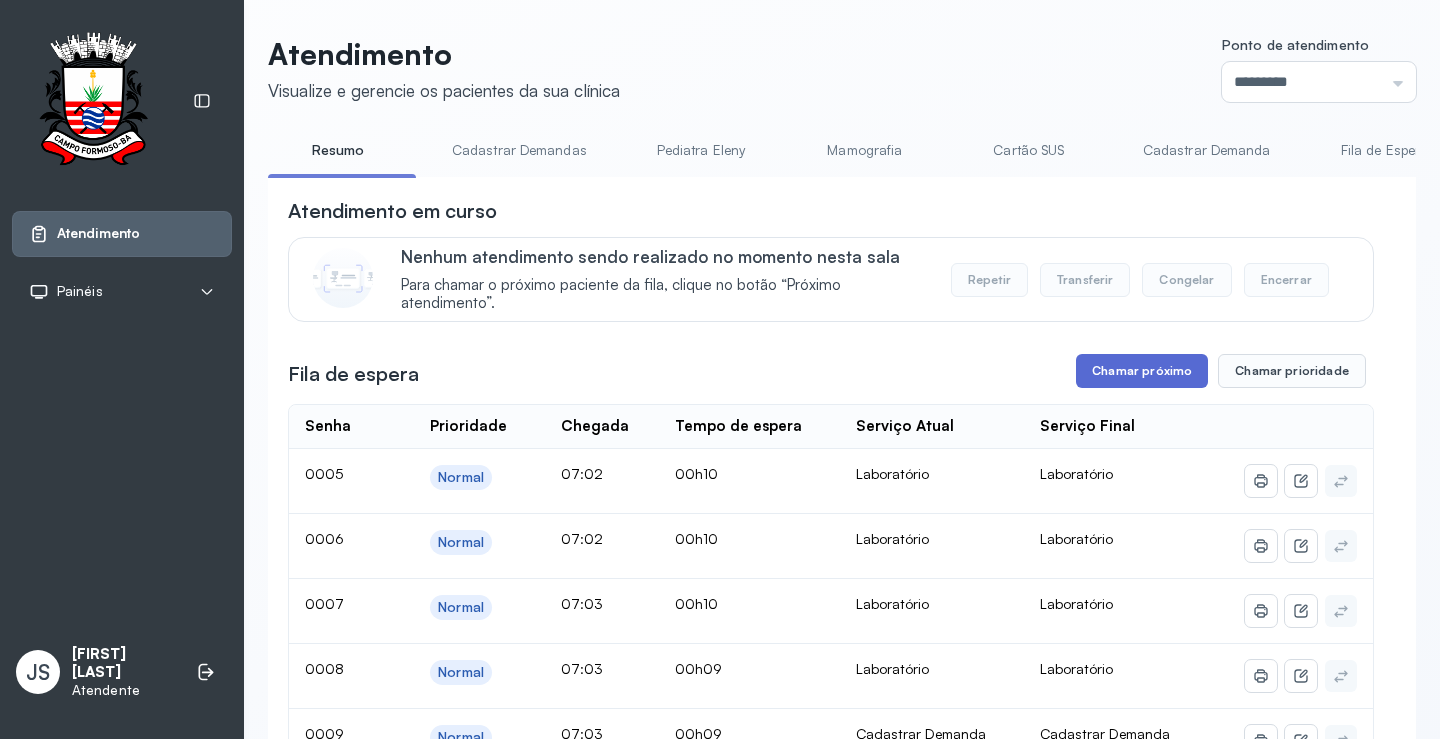 click on "Chamar próximo" at bounding box center [1142, 371] 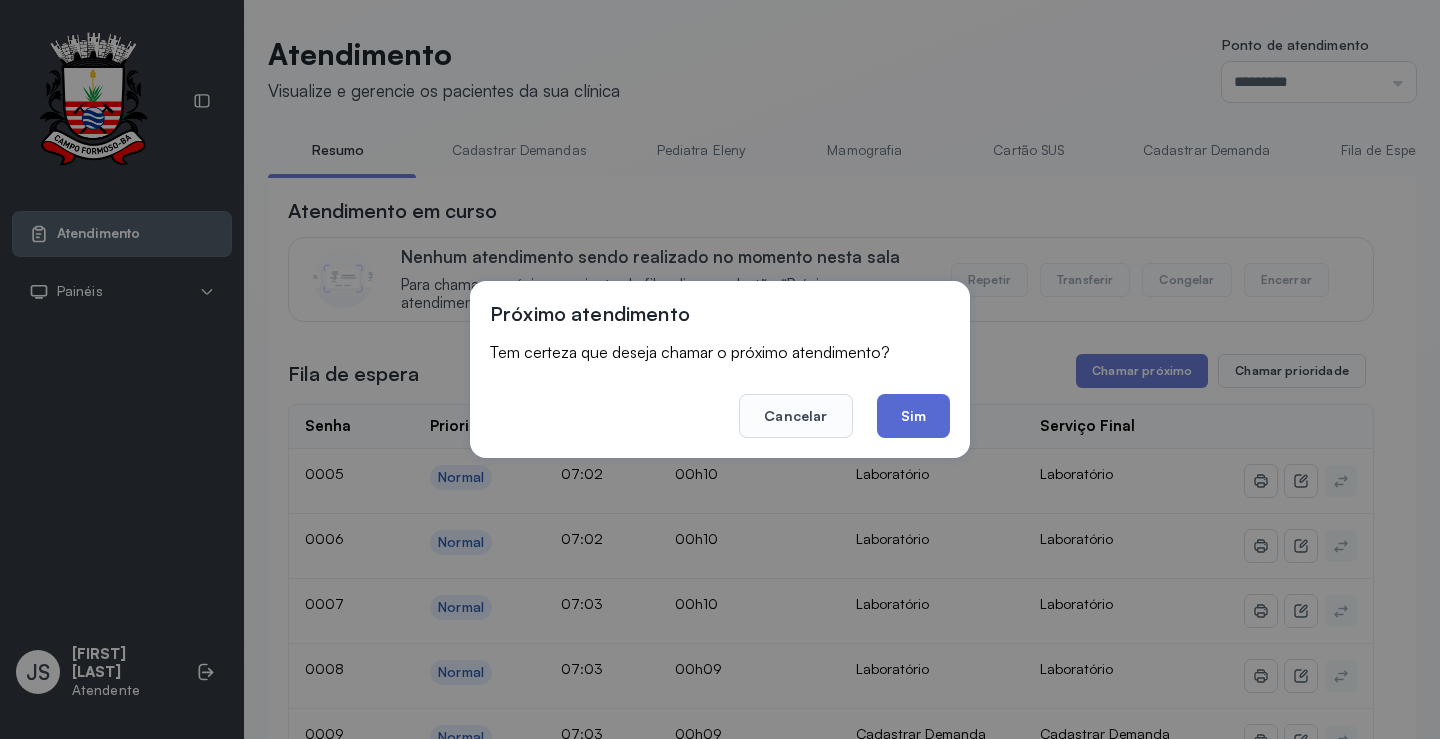 click on "Sim" 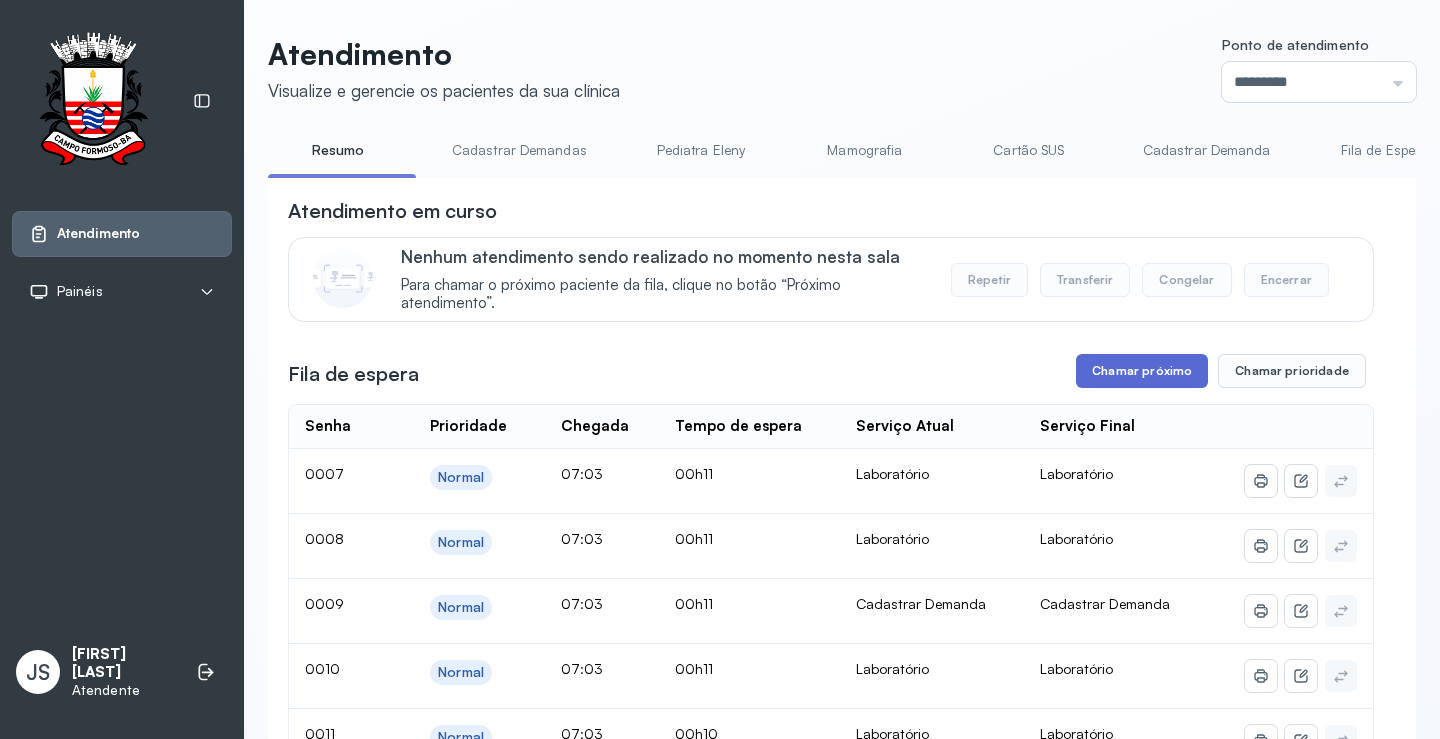 click on "Chamar próximo" at bounding box center [1142, 371] 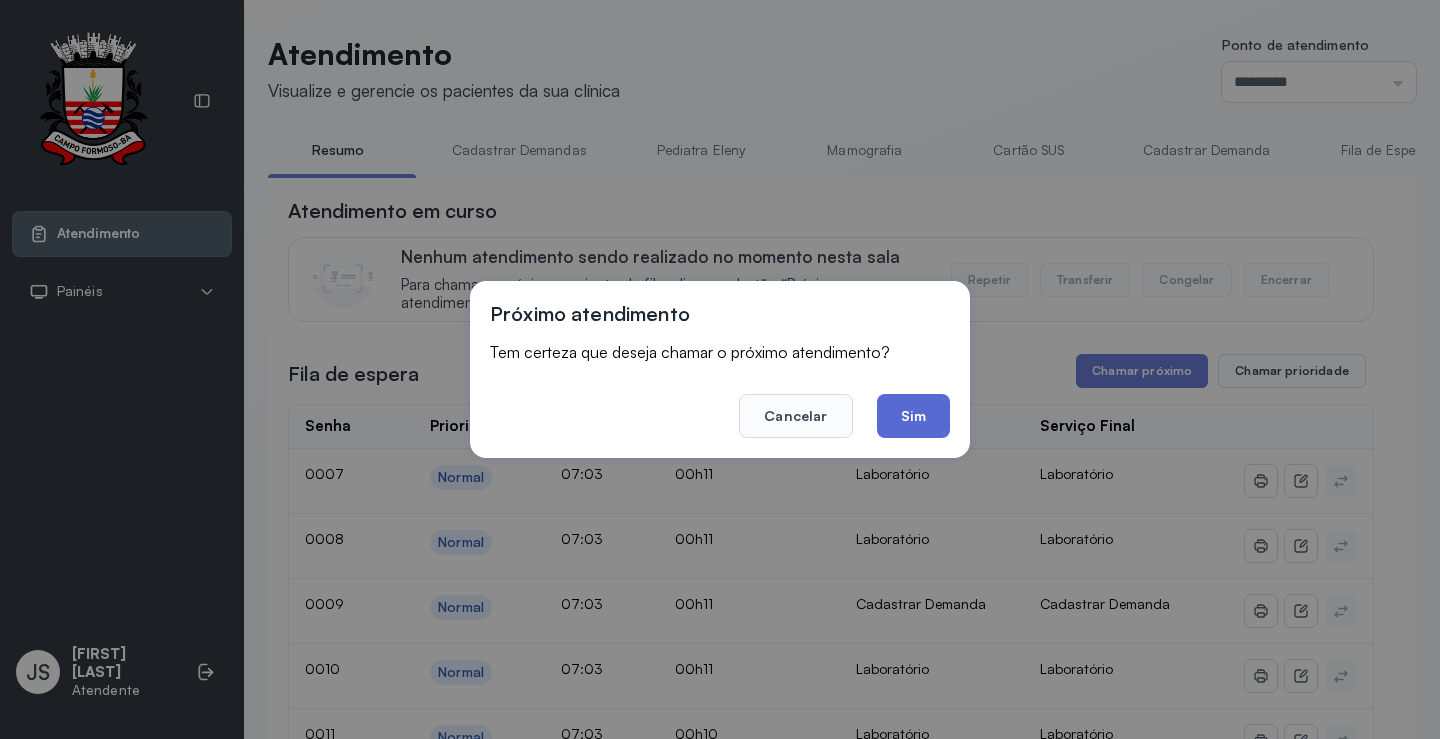 click on "Sim" 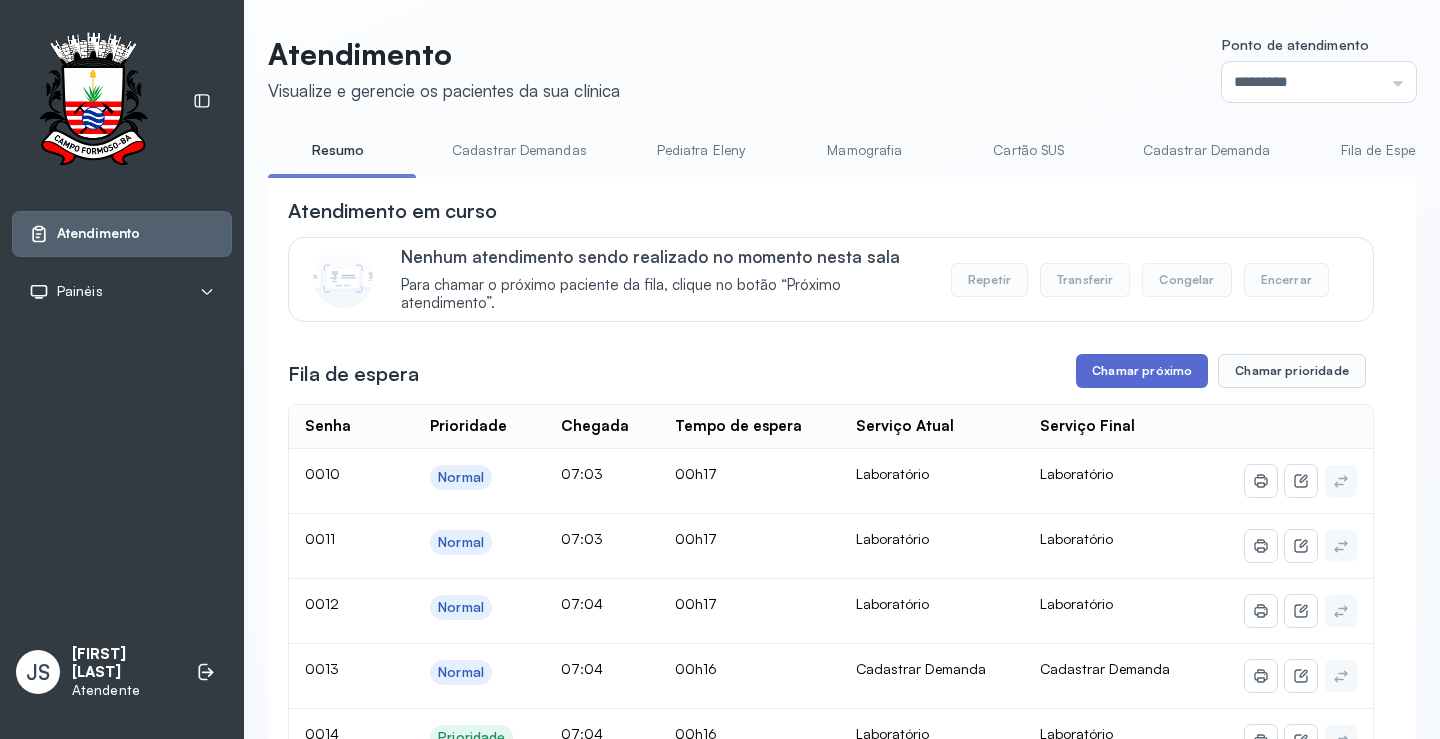 click on "Chamar próximo" at bounding box center (1142, 371) 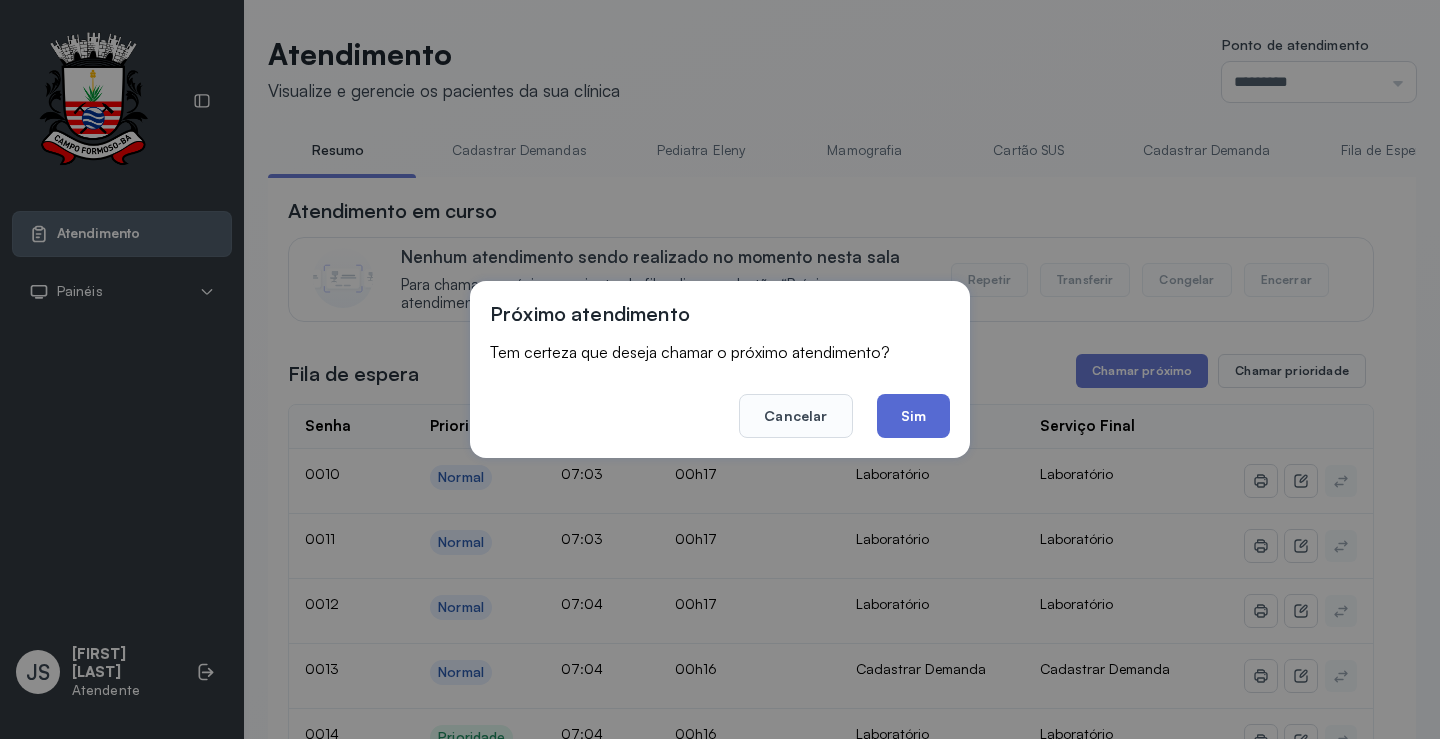 click on "Sim" 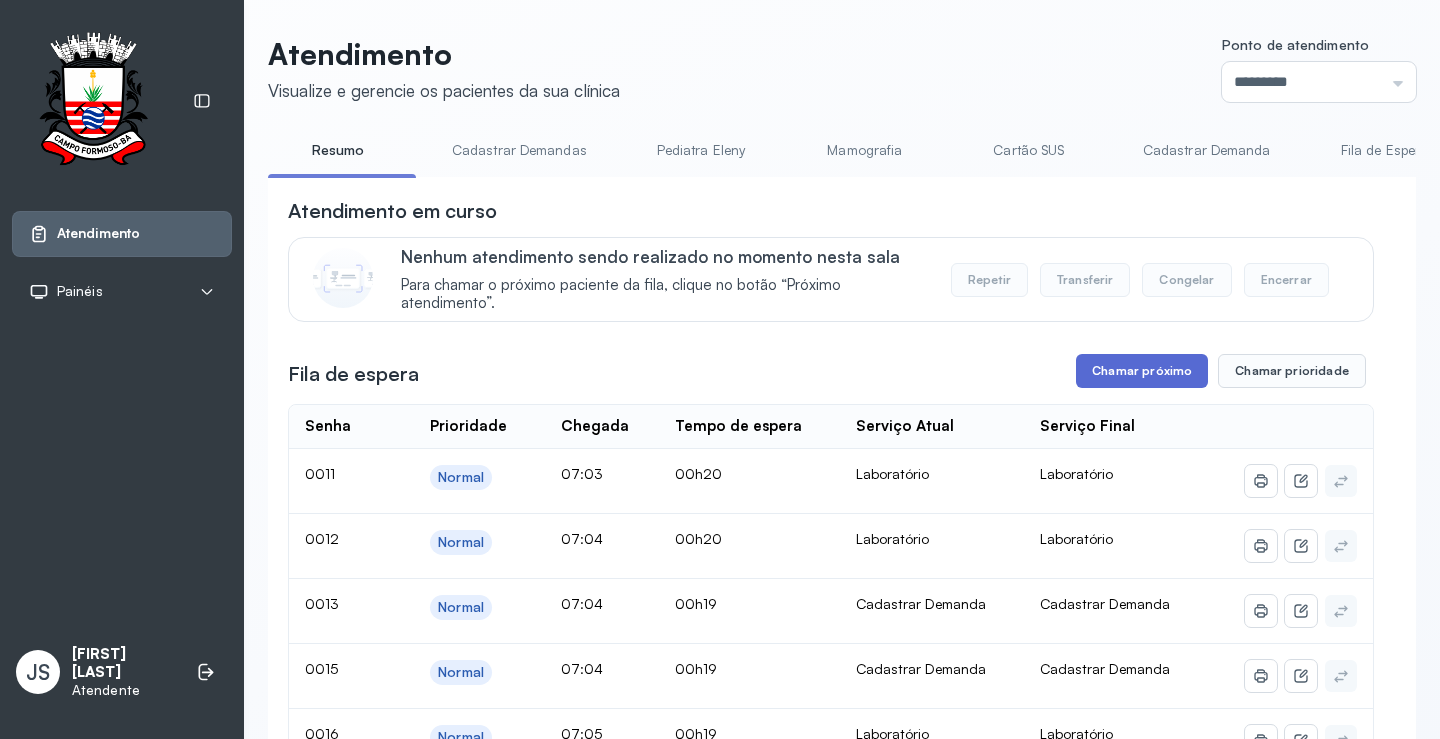 click on "Chamar próximo" at bounding box center [1142, 371] 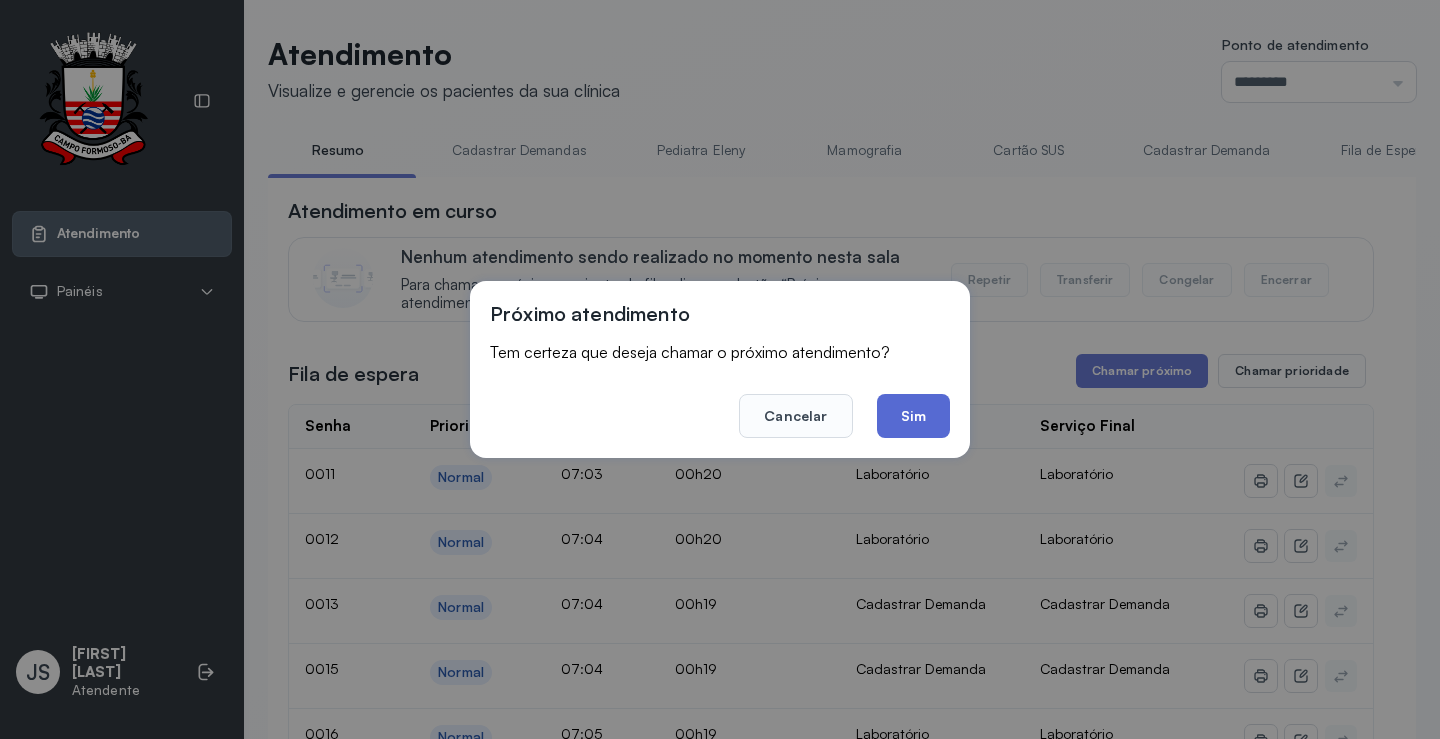 click on "Sim" 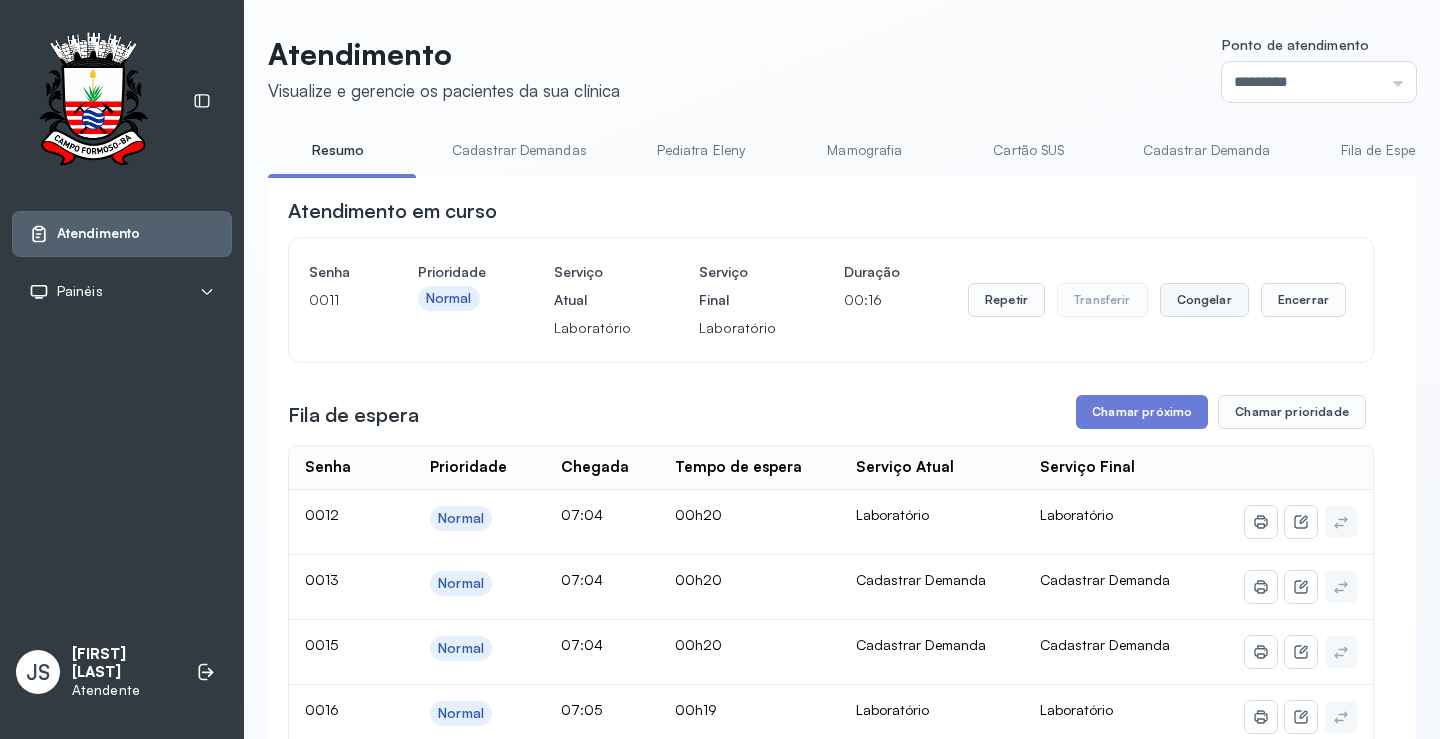 click on "Congelar" at bounding box center [1204, 300] 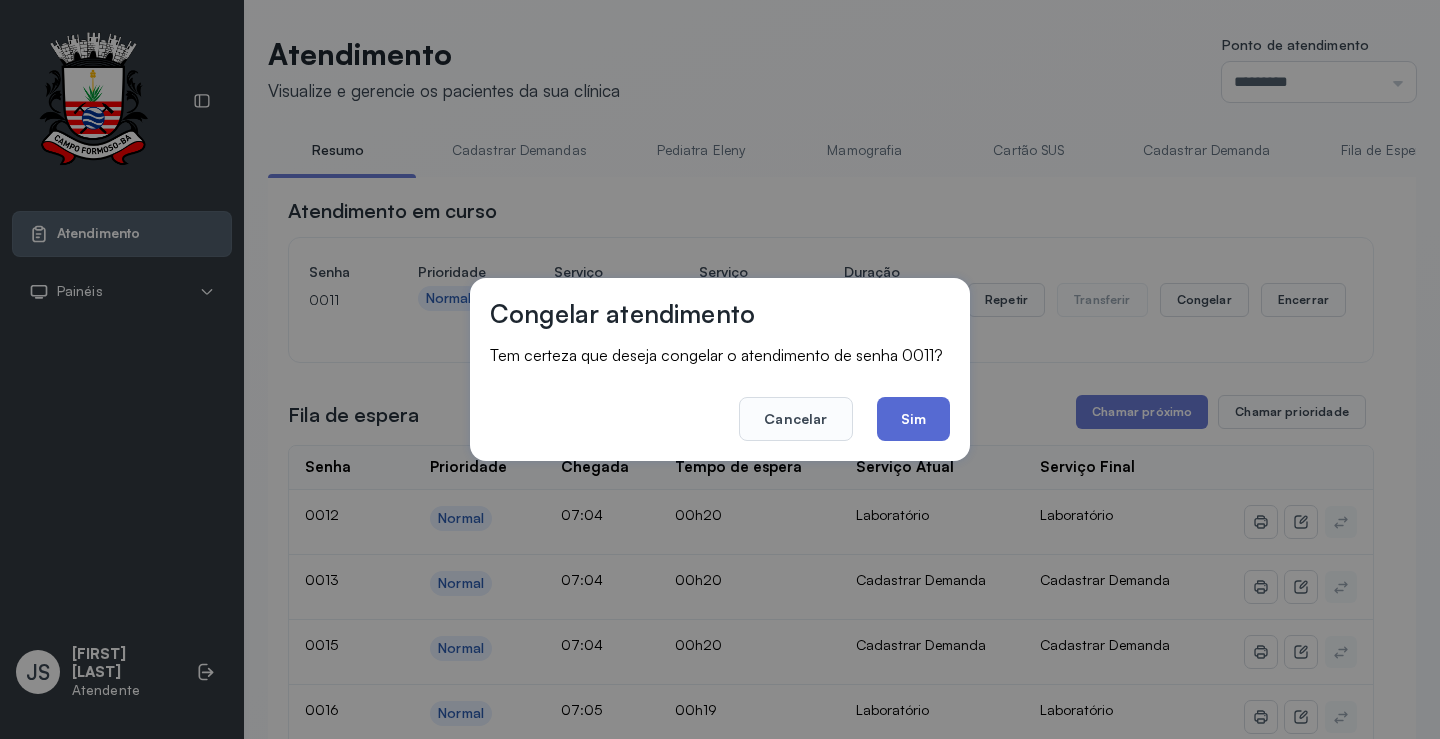 click on "Sim" 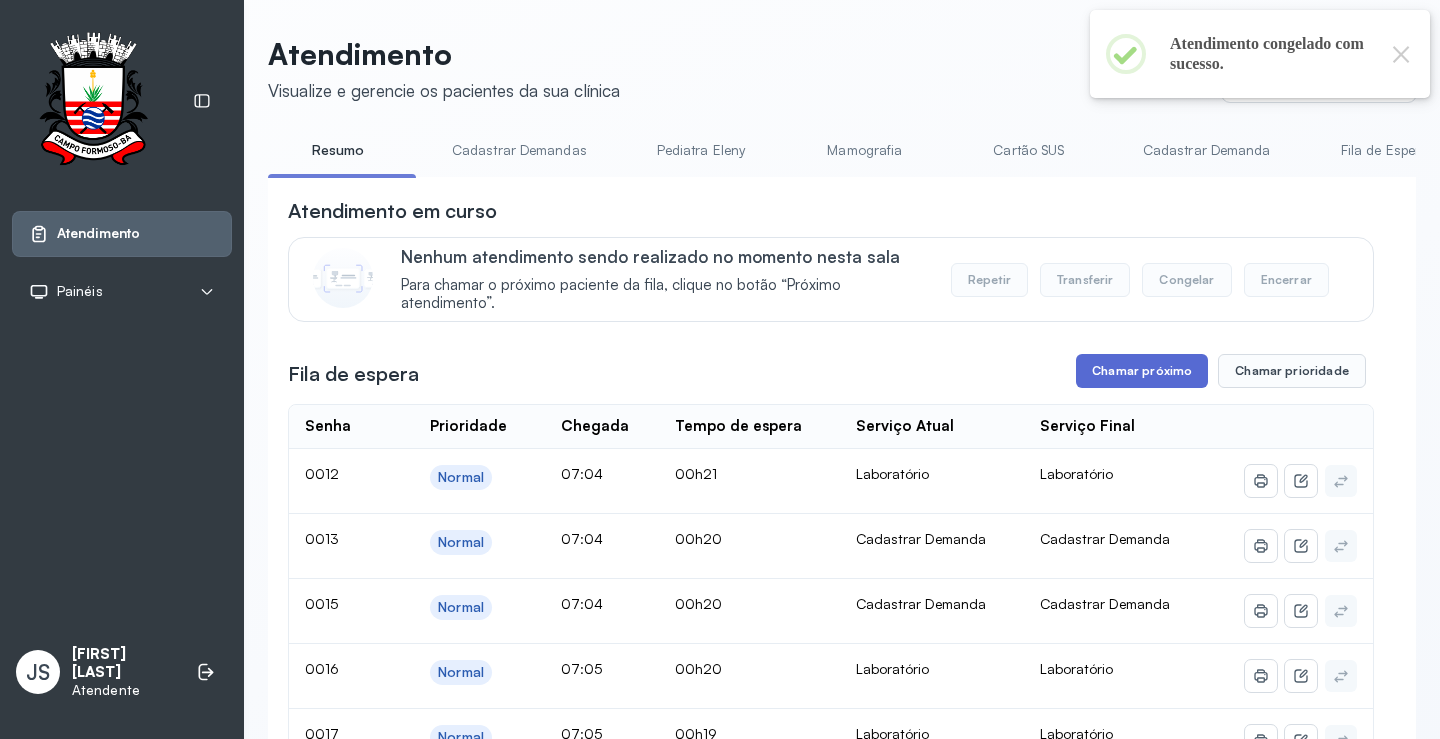 click on "Chamar próximo" at bounding box center [1142, 371] 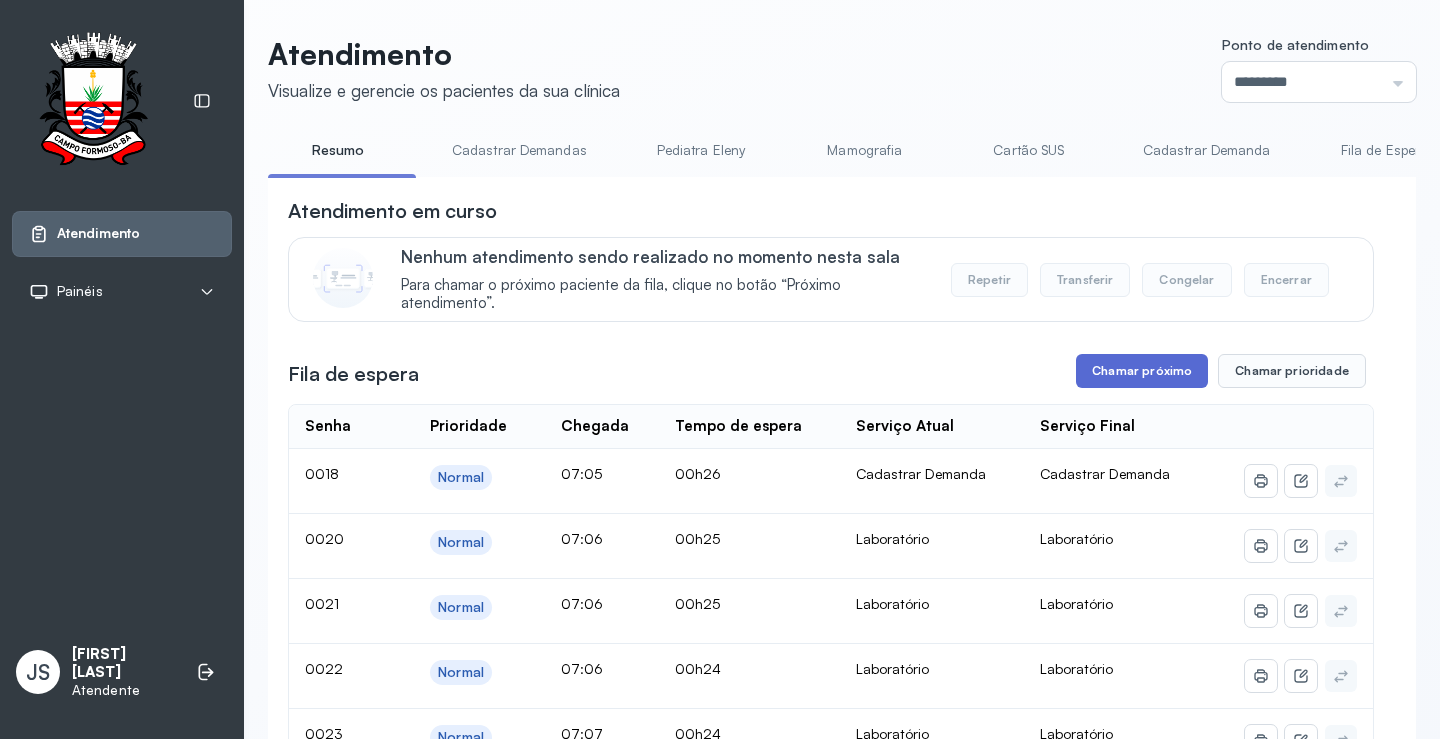click on "Chamar próximo" at bounding box center [1142, 371] 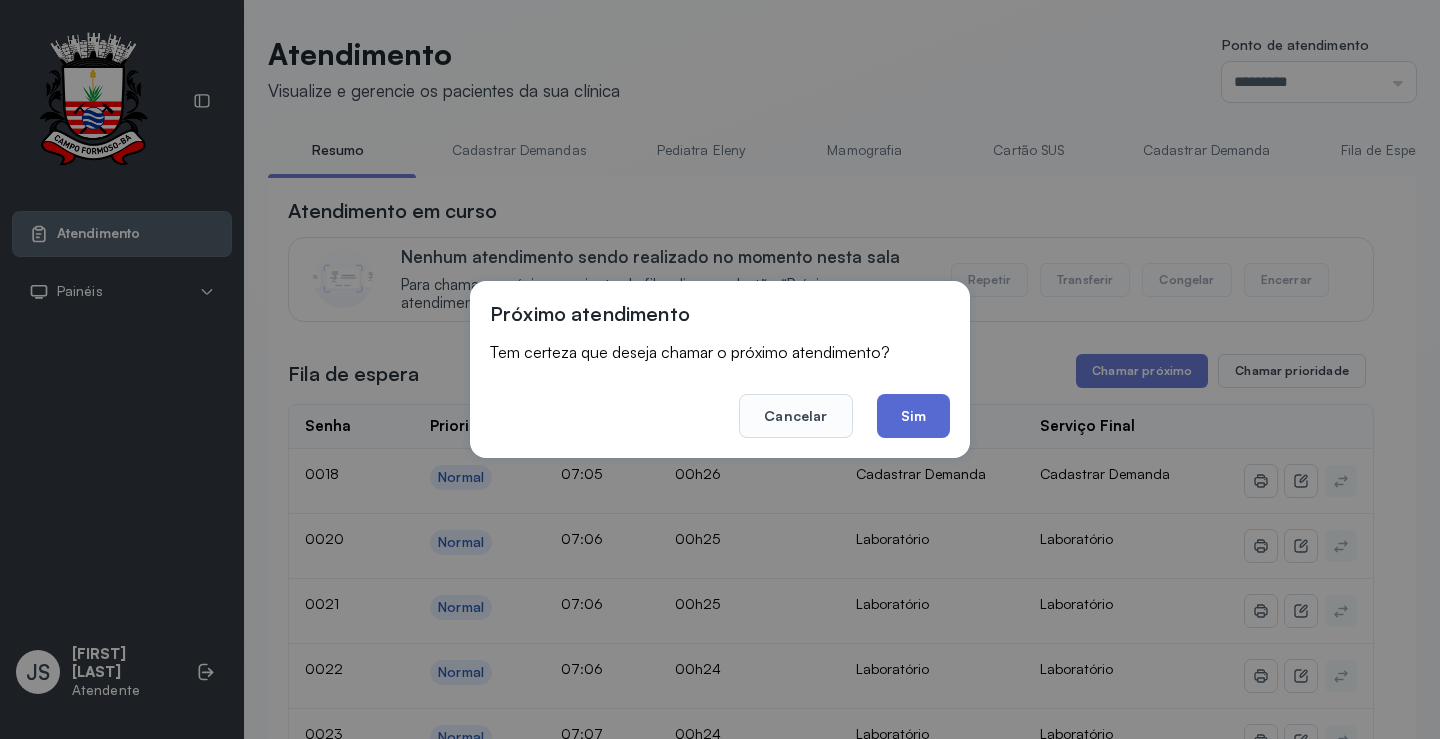 click on "Sim" 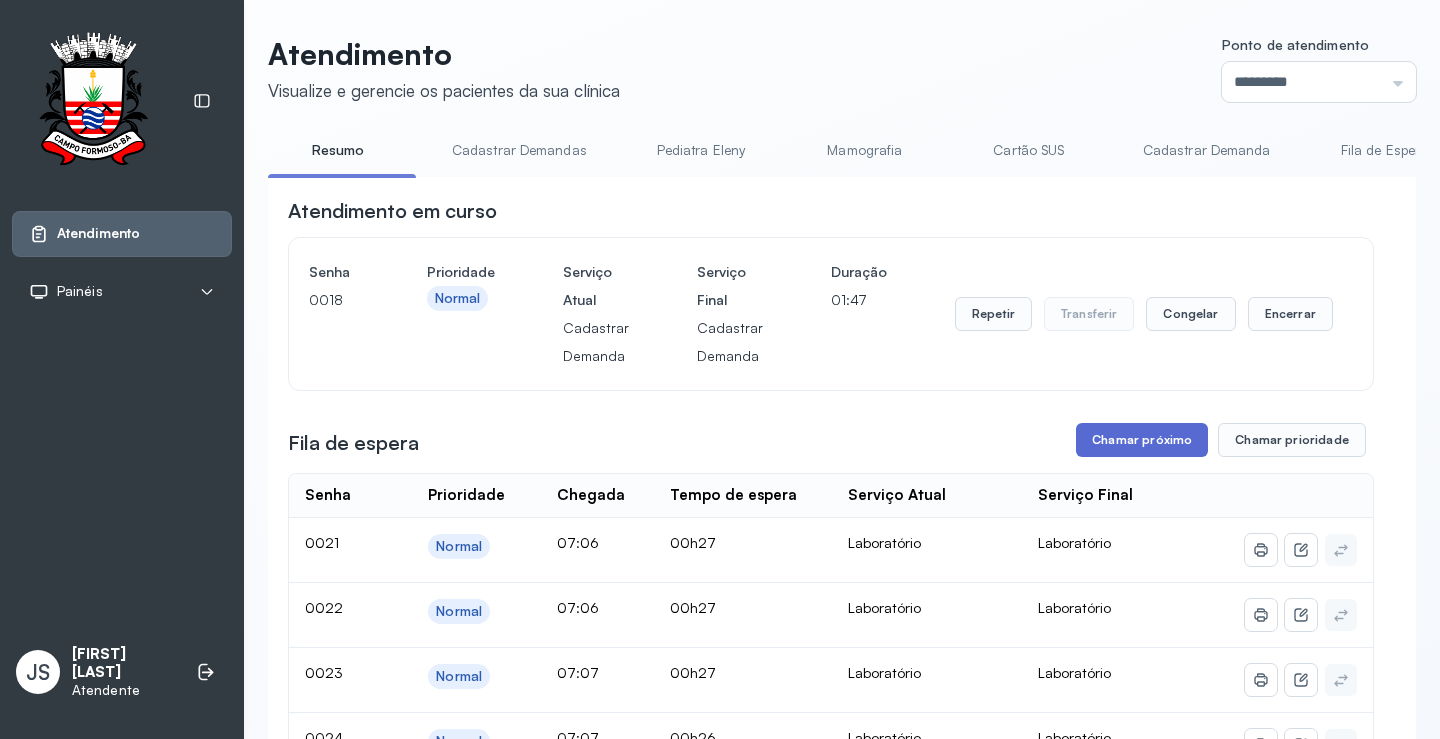 click on "Chamar próximo" at bounding box center (1142, 440) 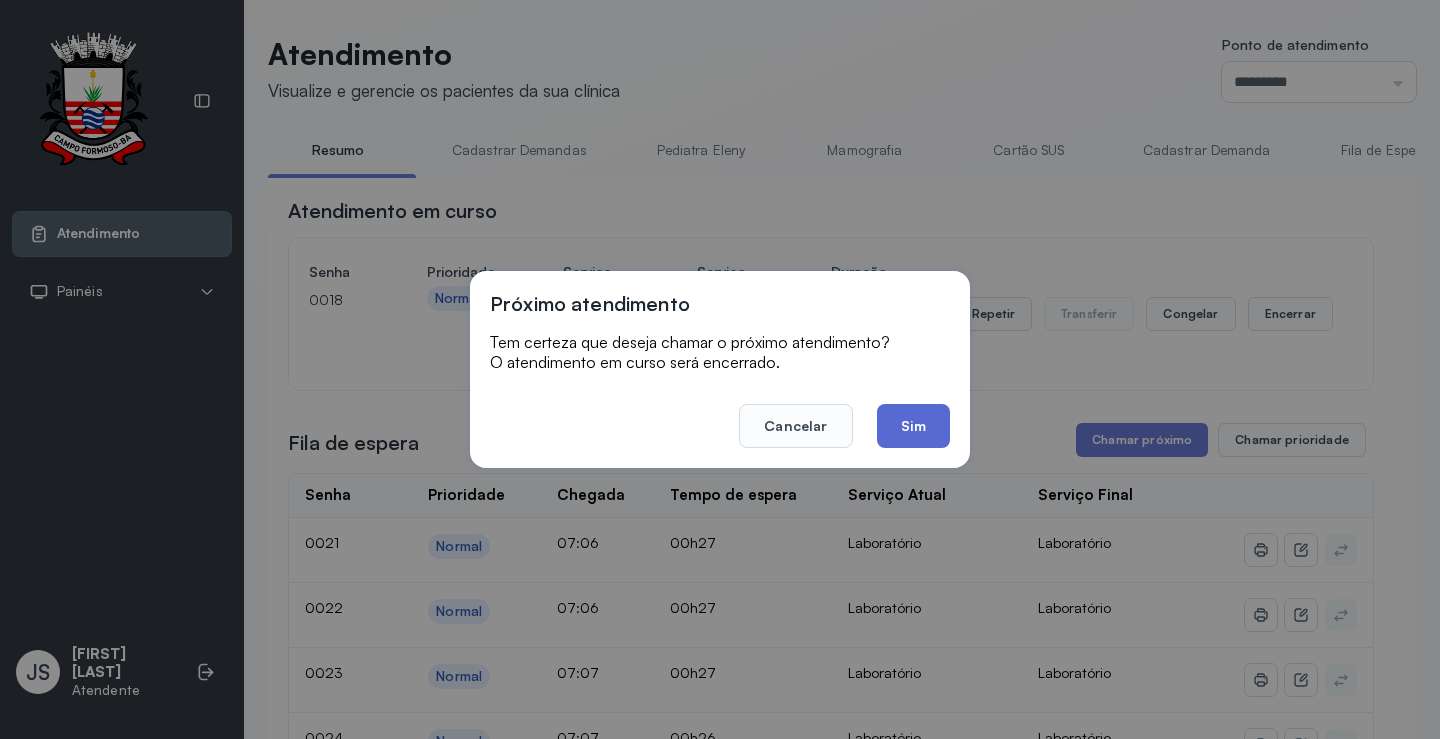 click on "Sim" 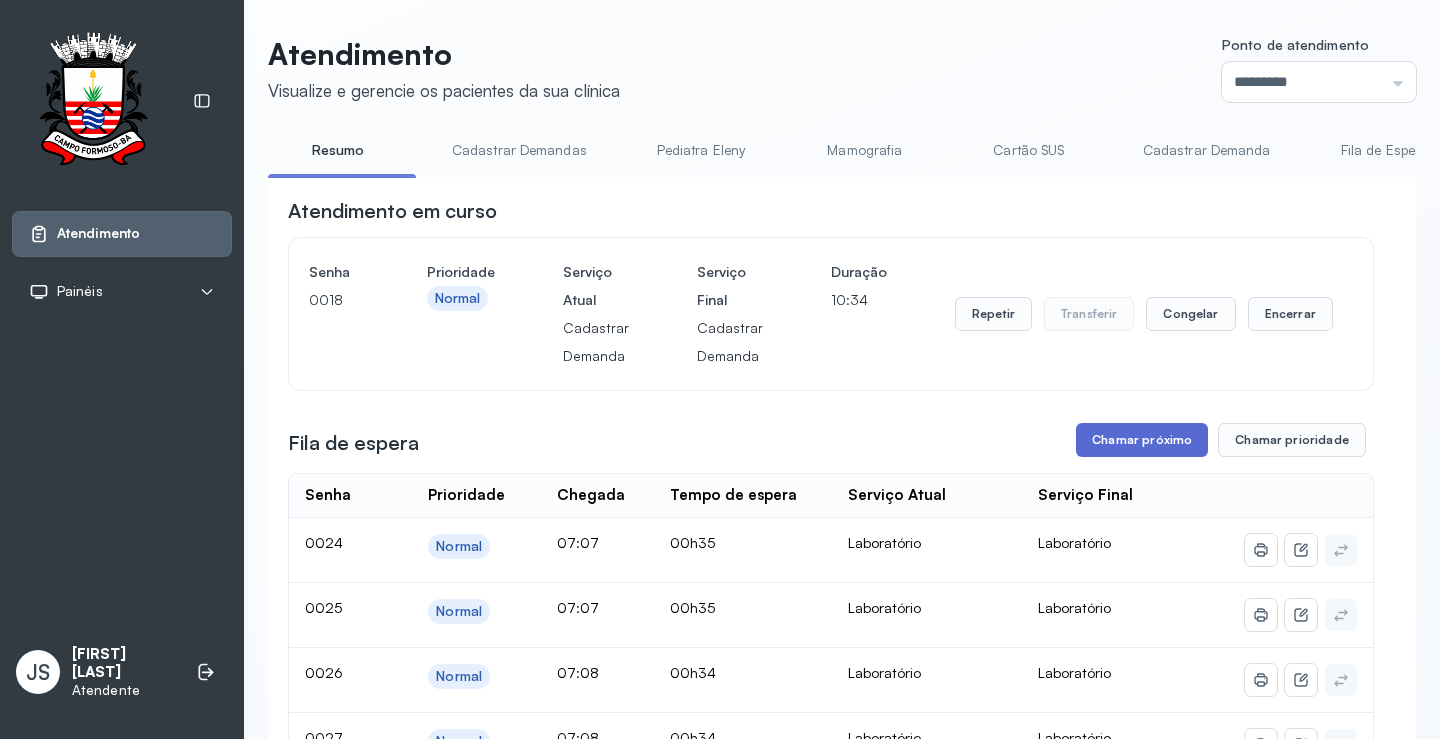 click on "Chamar próximo" at bounding box center (1142, 440) 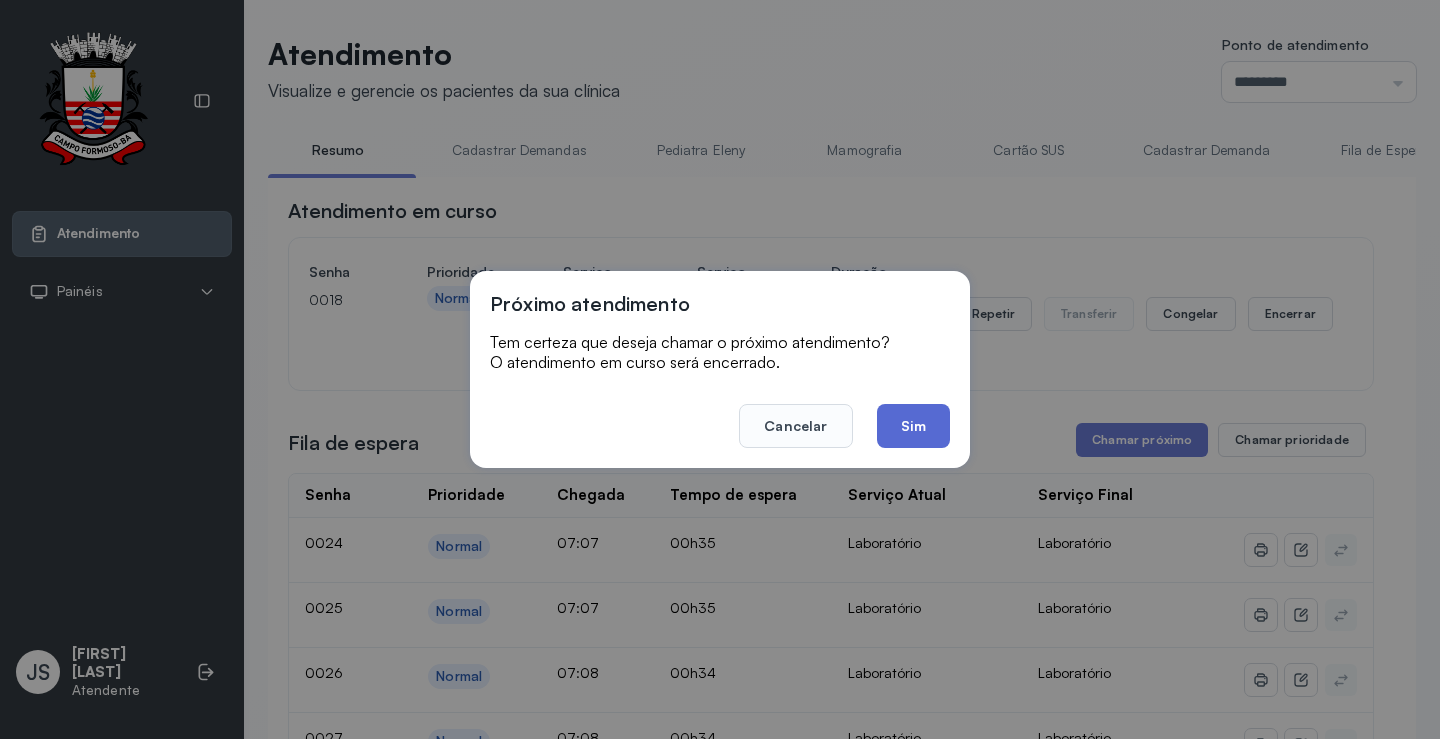 click on "Sim" 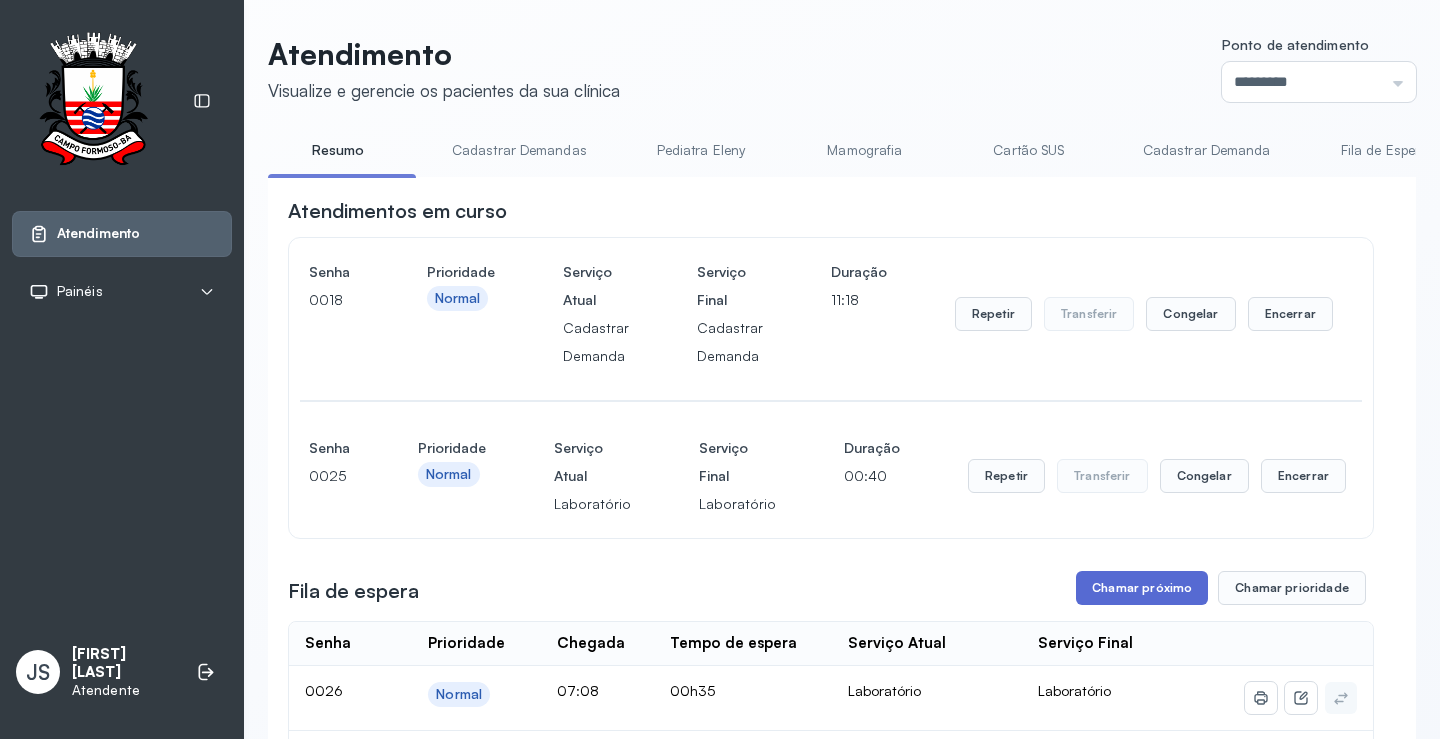 click on "Chamar próximo" at bounding box center [1142, 588] 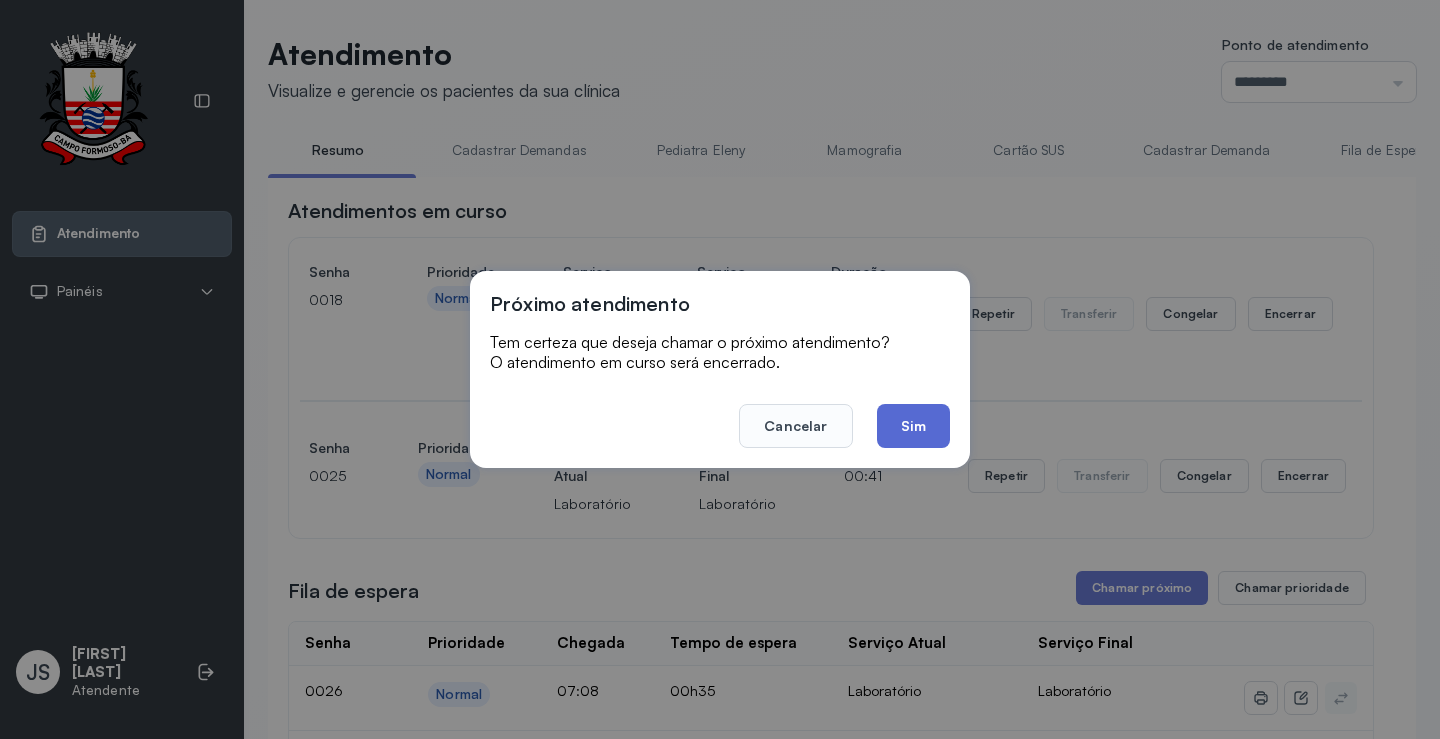 click on "Sim" 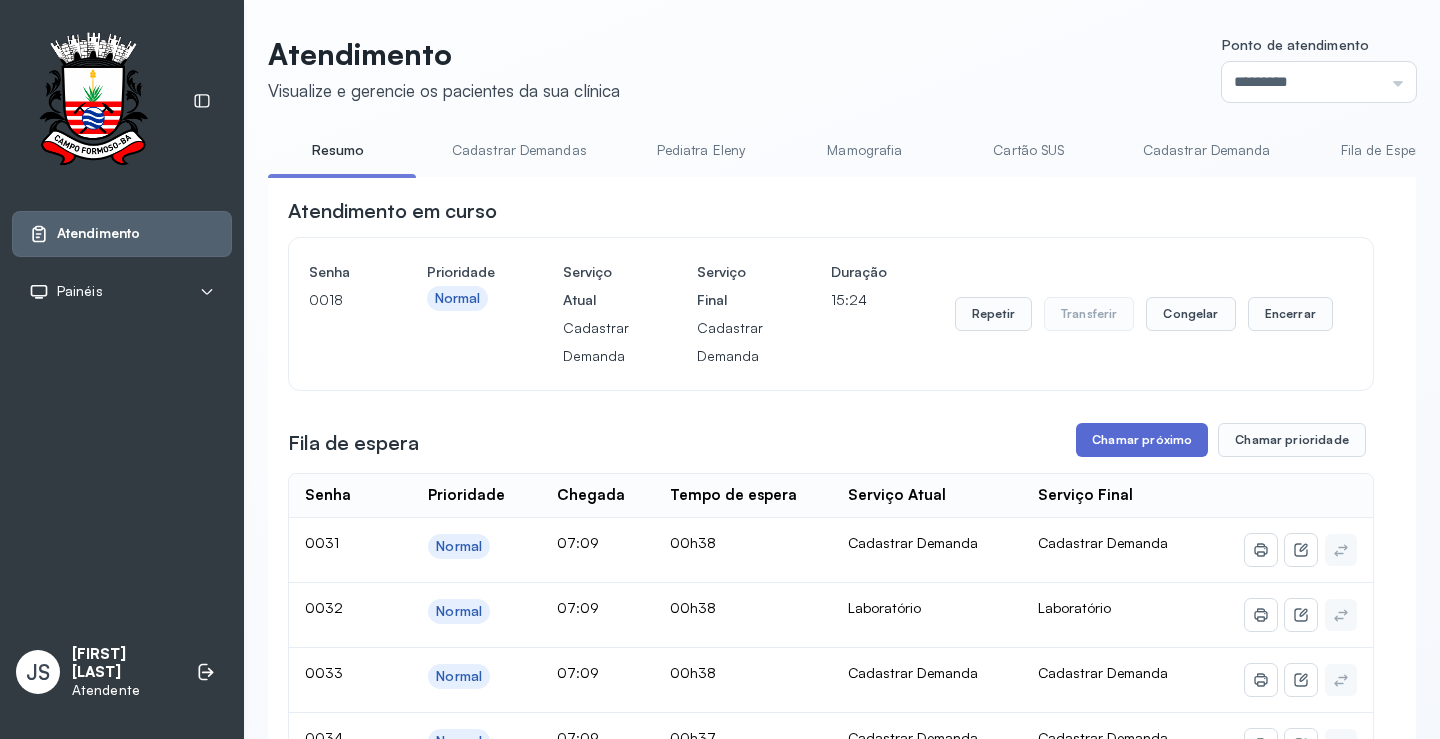 click on "Chamar próximo" at bounding box center [1142, 440] 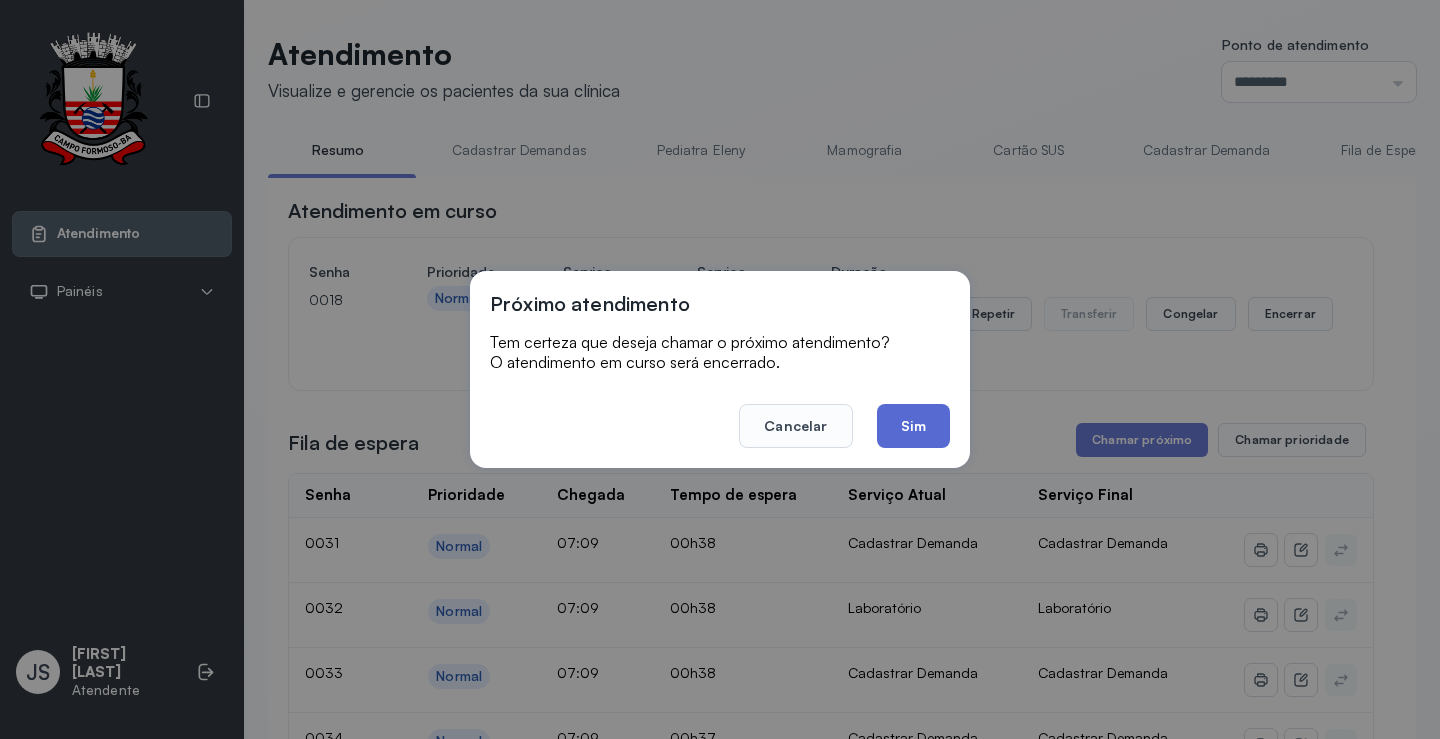 click on "Sim" 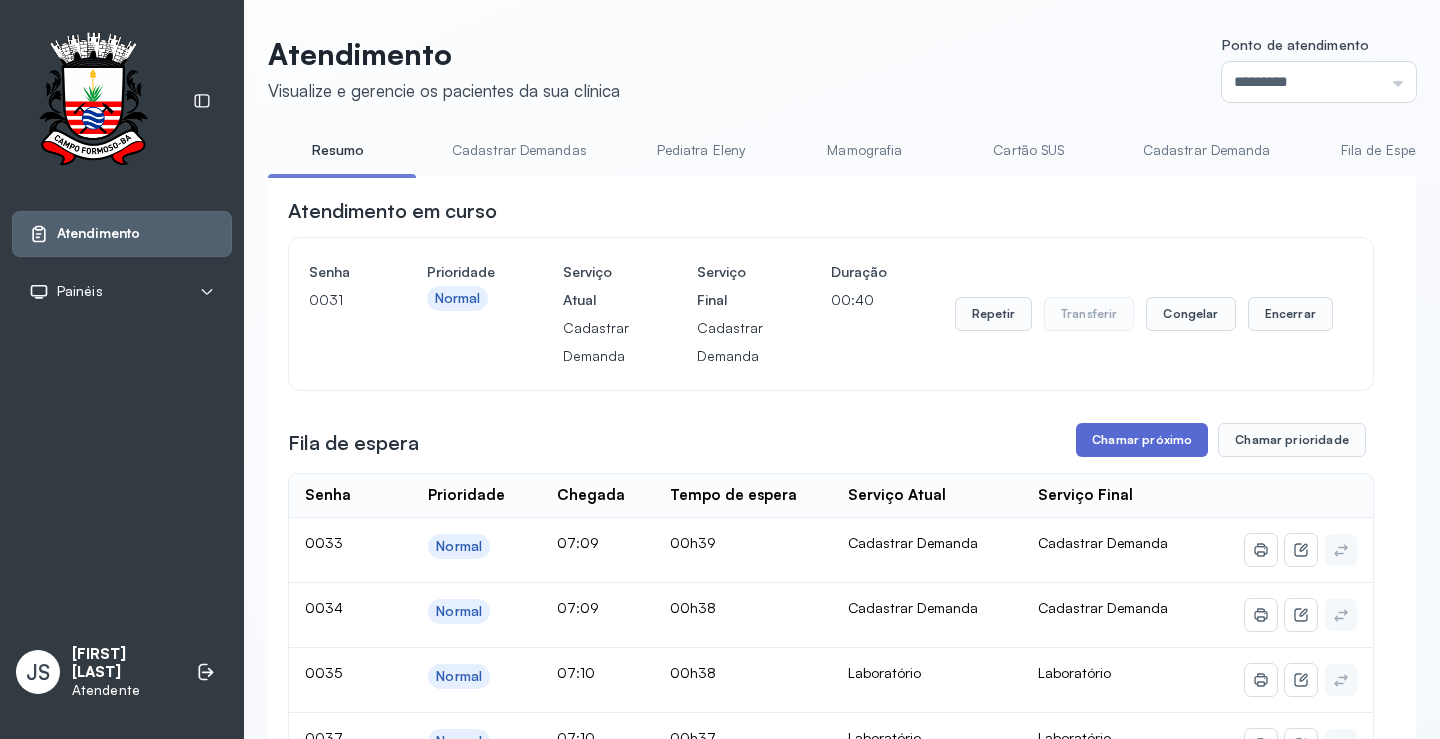 click on "Chamar próximo" at bounding box center (1142, 440) 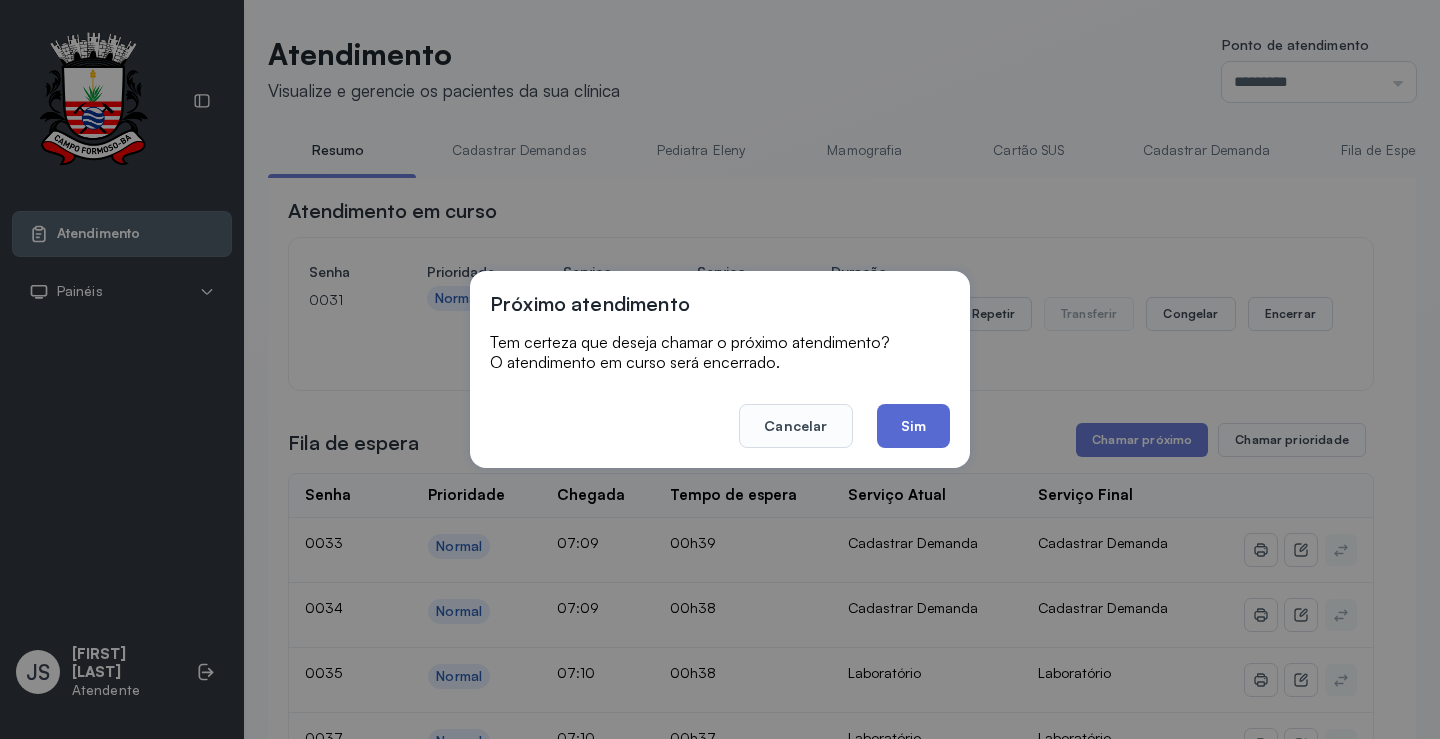 click on "Sim" 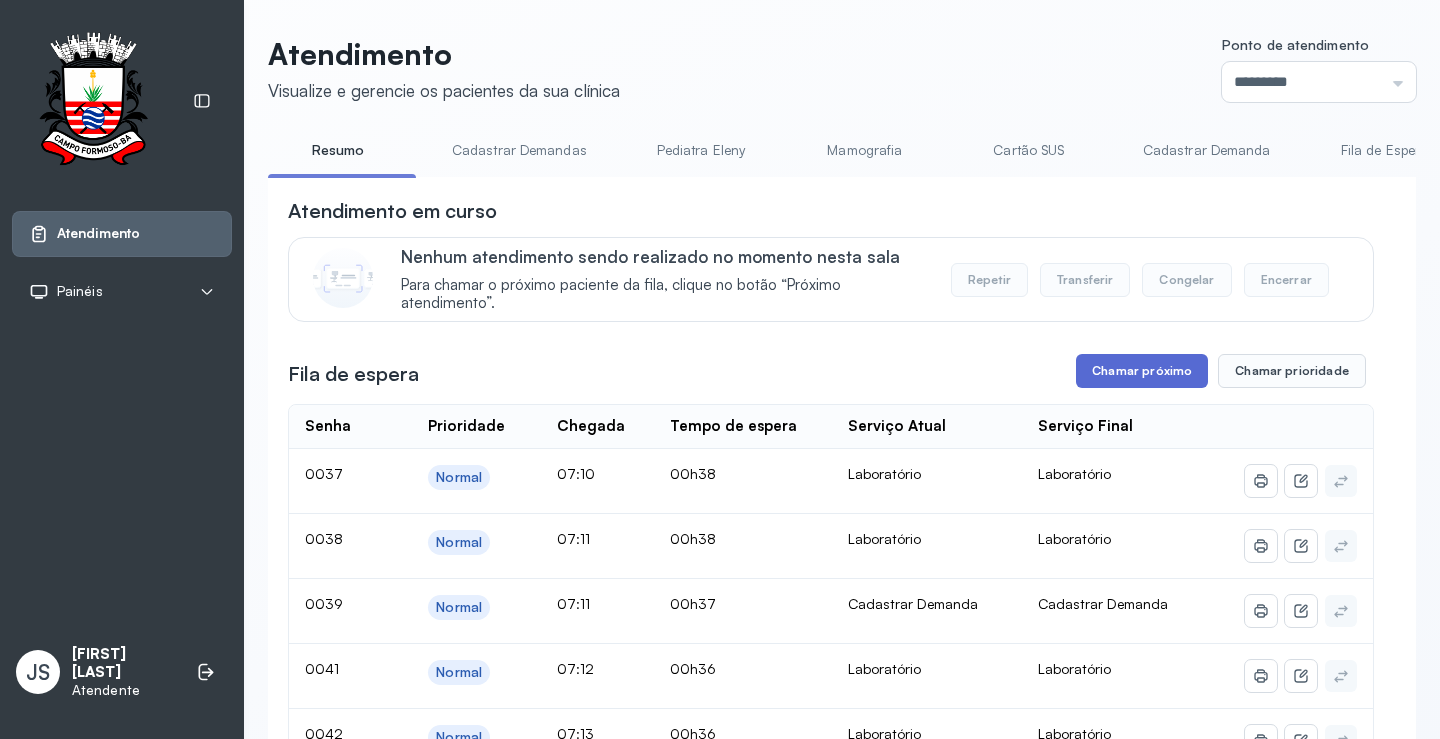 click on "Chamar próximo" at bounding box center (1142, 371) 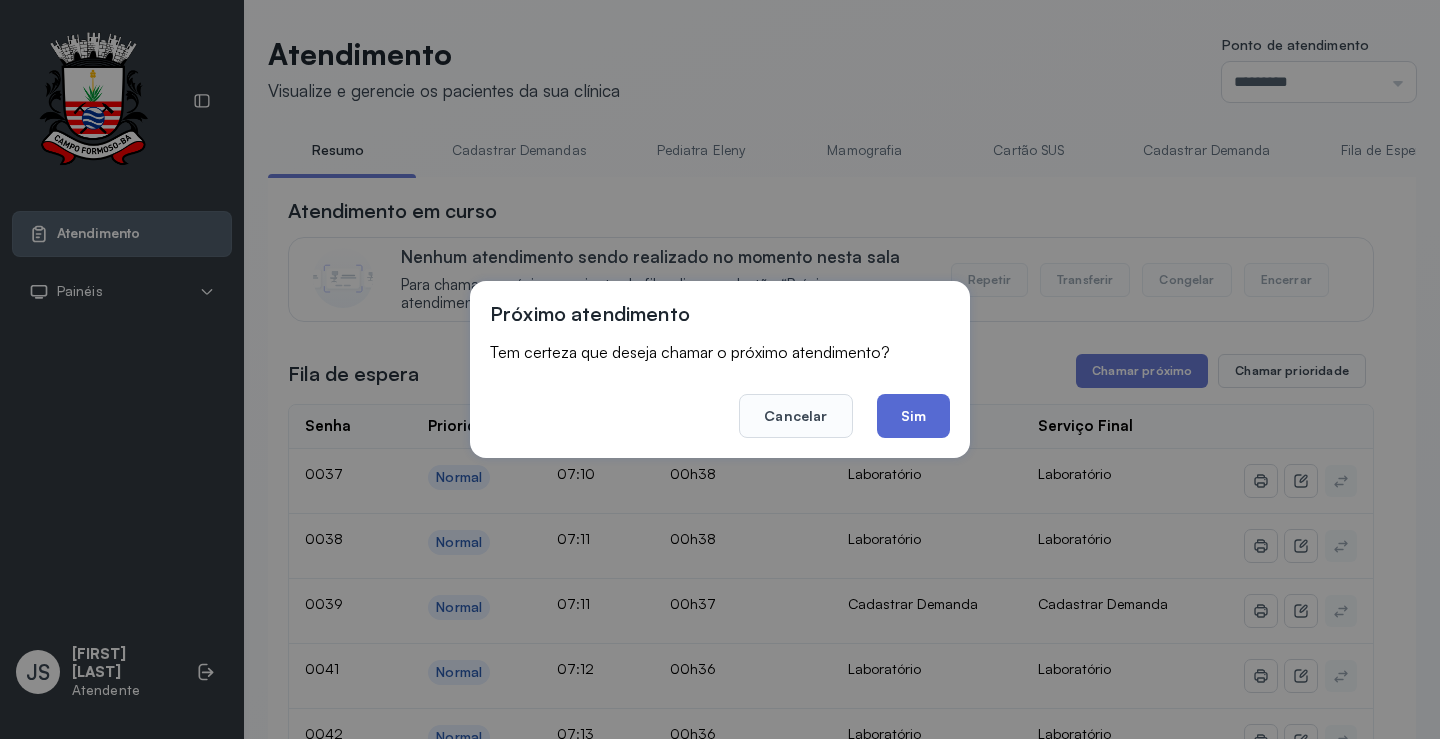 click on "Sim" 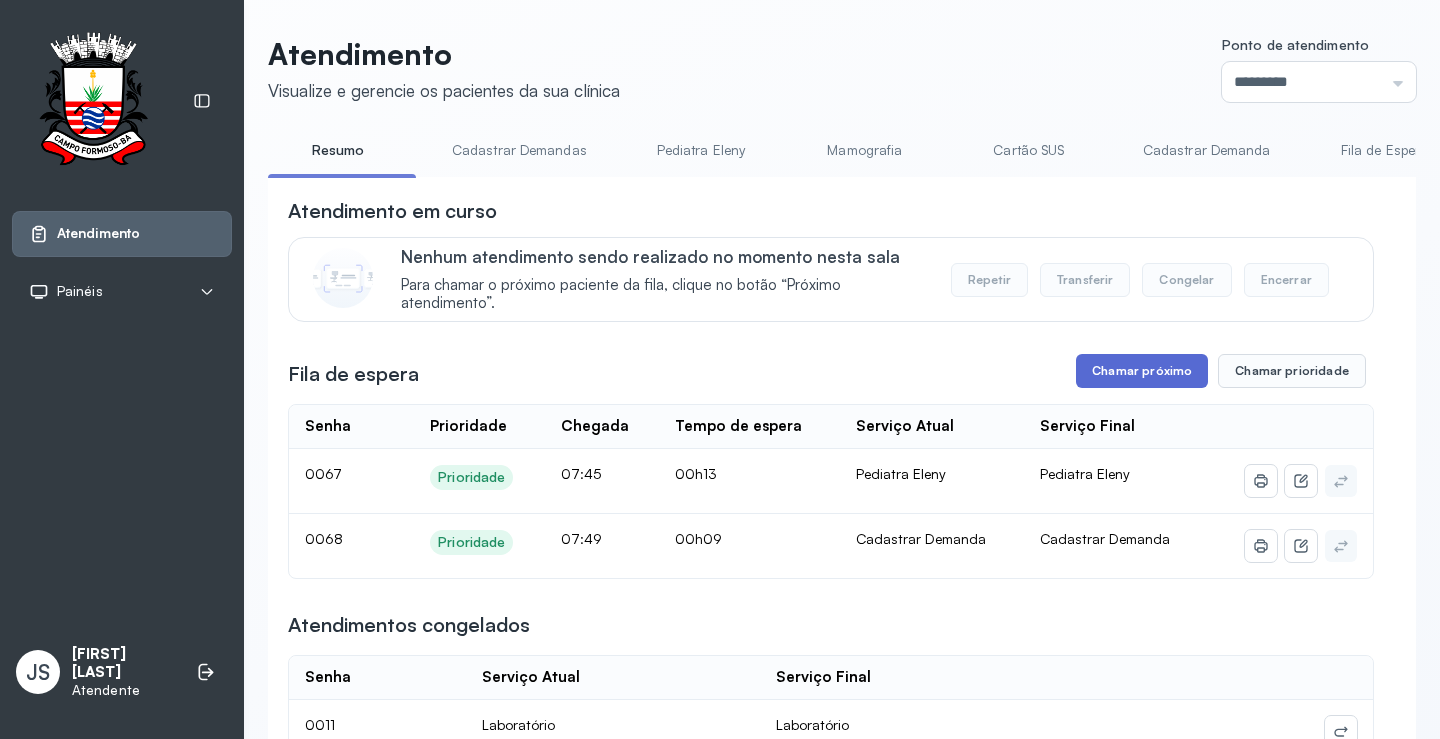 click on "Chamar próximo" at bounding box center [1142, 371] 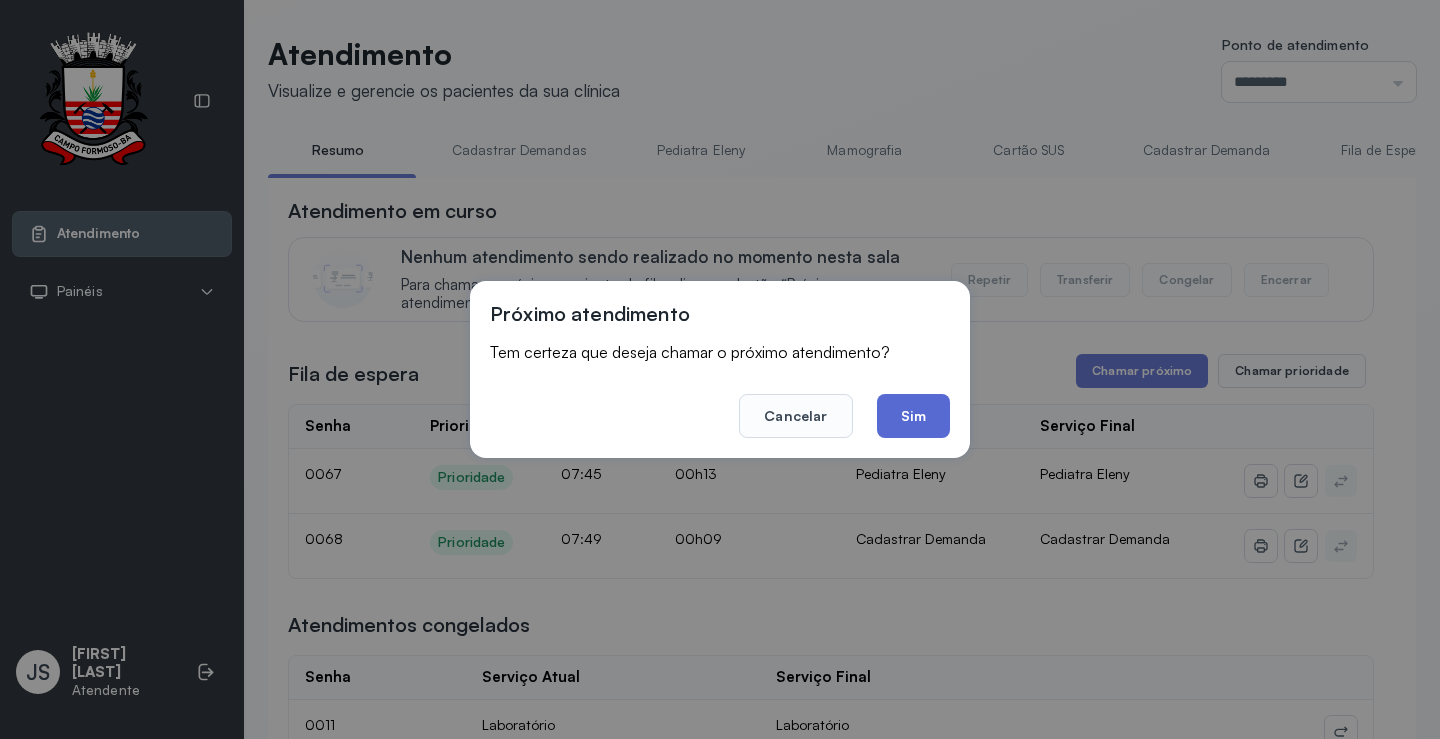 click on "Sim" 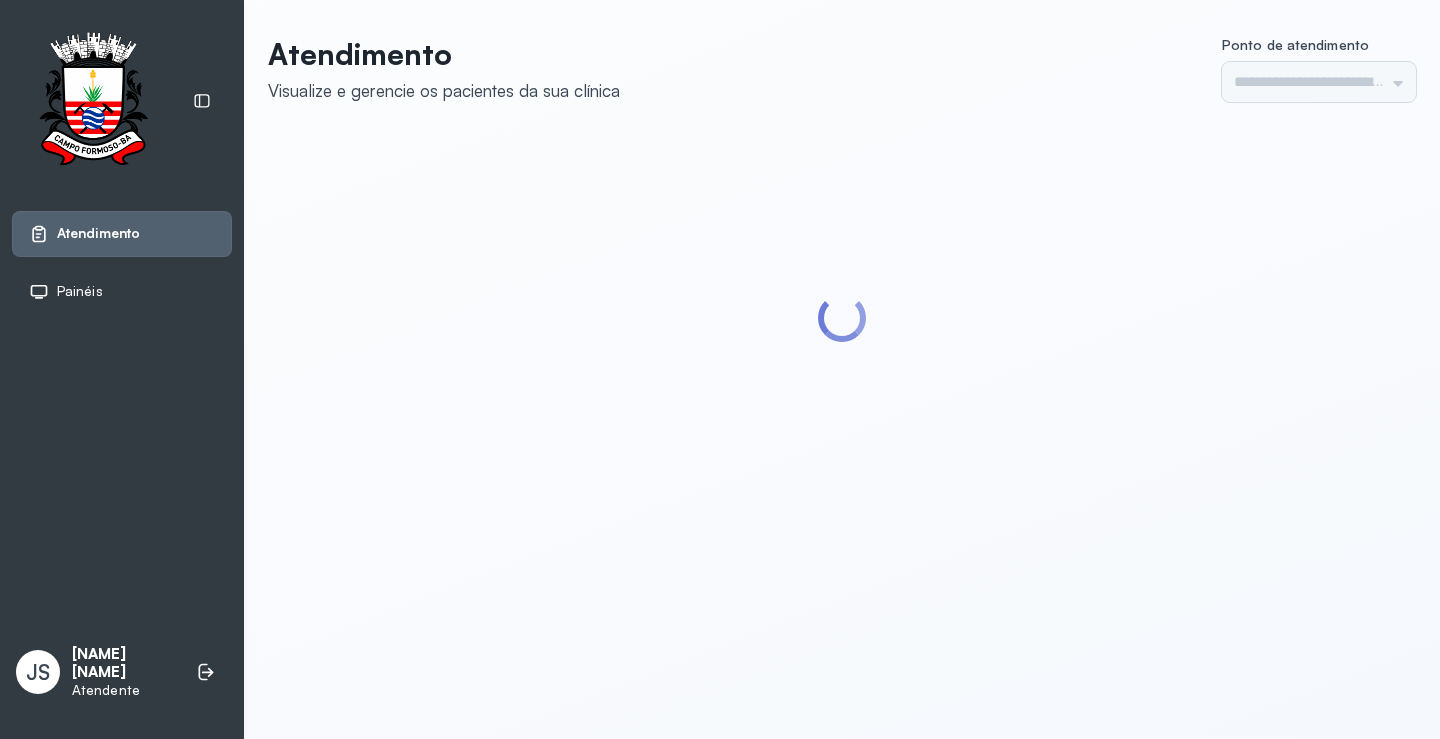 scroll, scrollTop: 0, scrollLeft: 0, axis: both 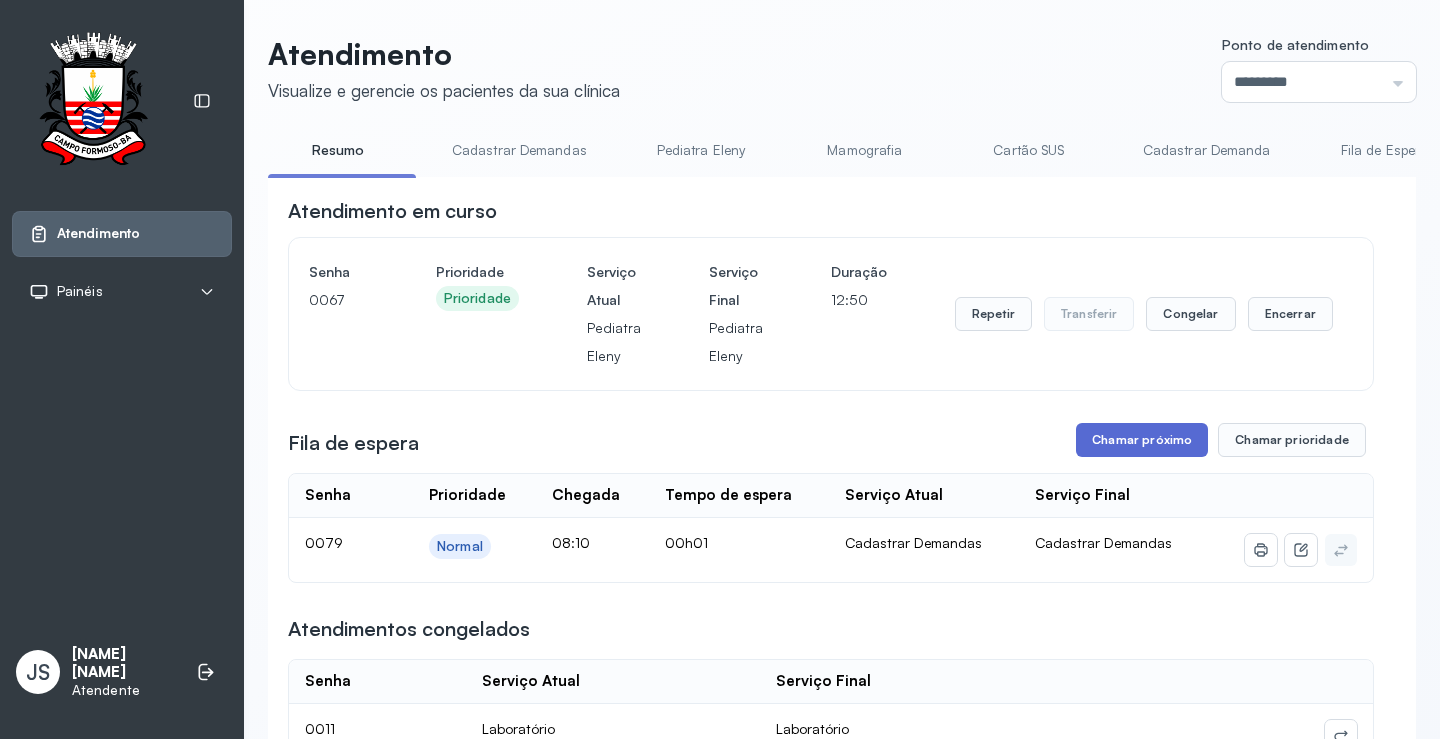 click on "Chamar próximo" at bounding box center [1142, 440] 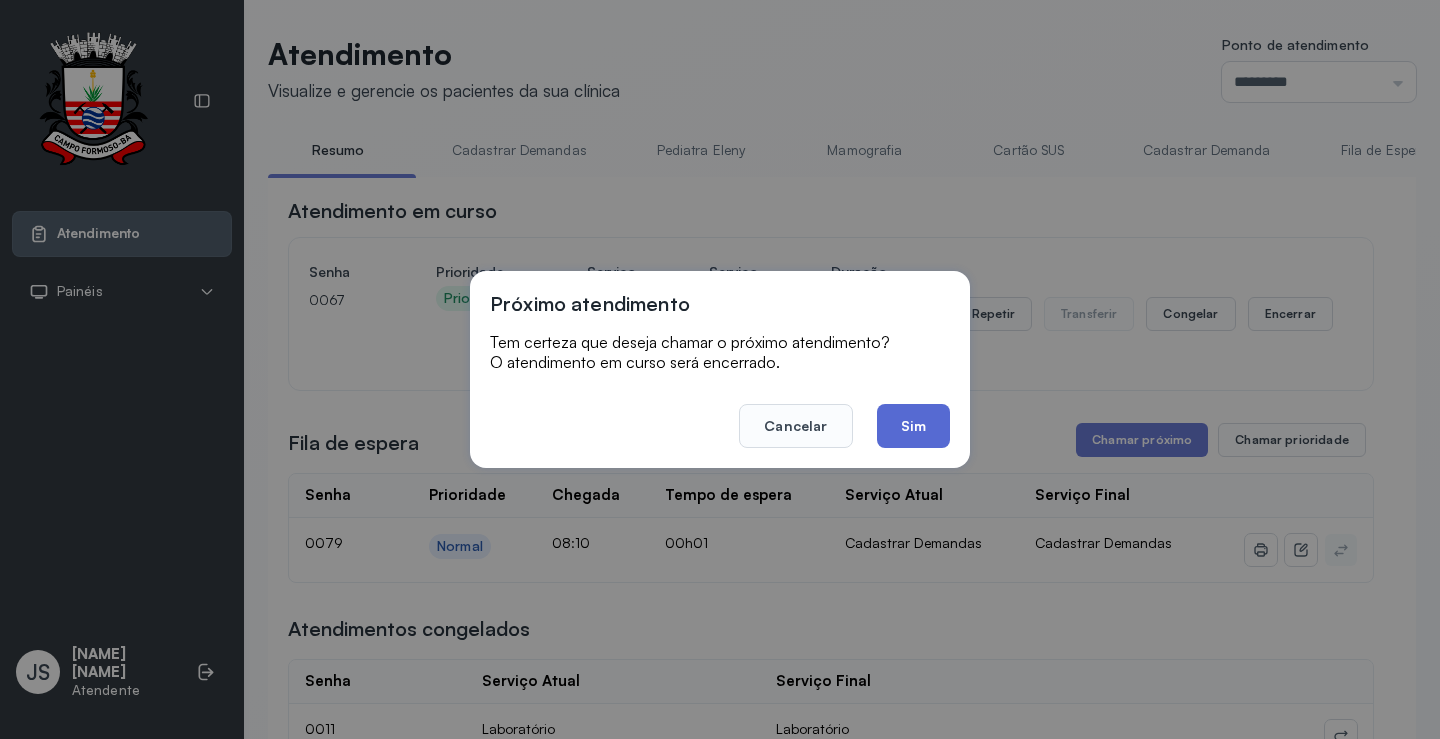 click on "Sim" 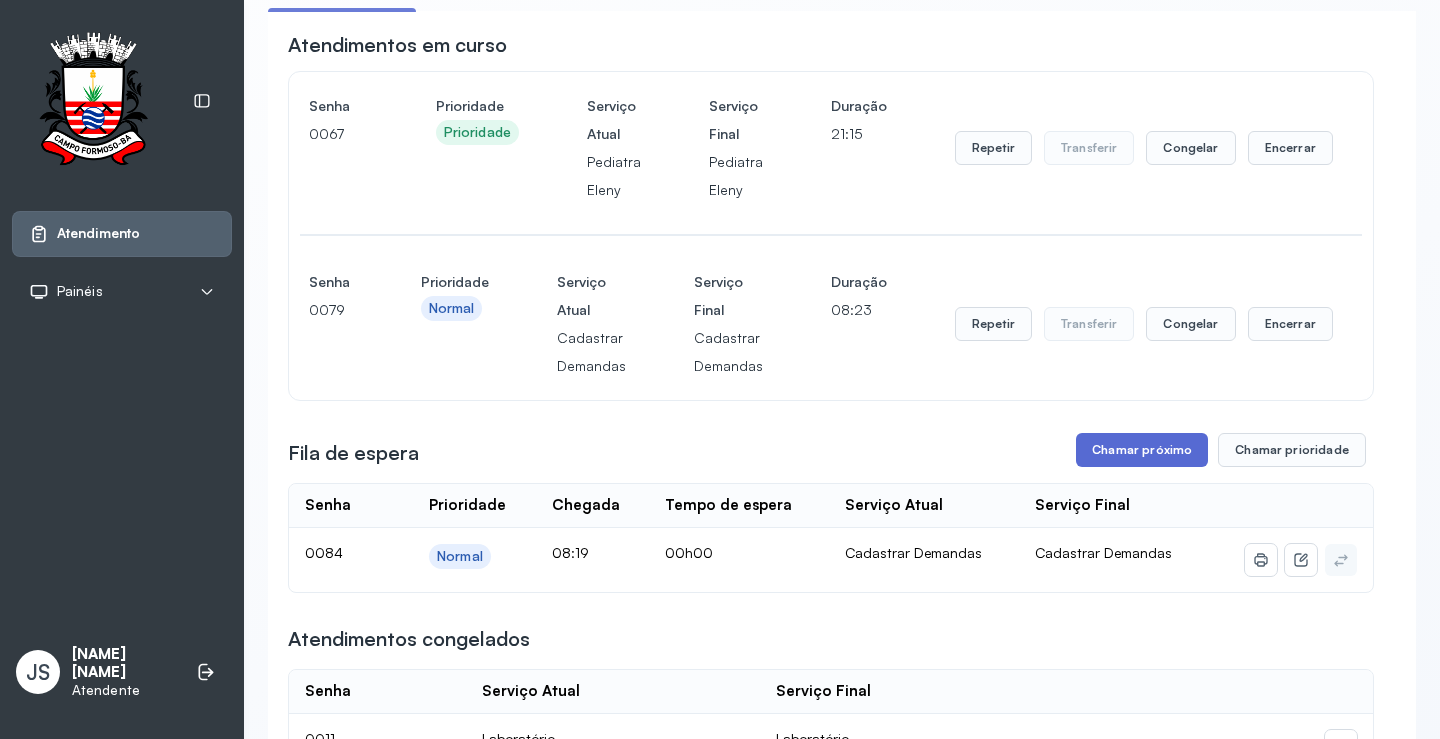 scroll, scrollTop: 200, scrollLeft: 0, axis: vertical 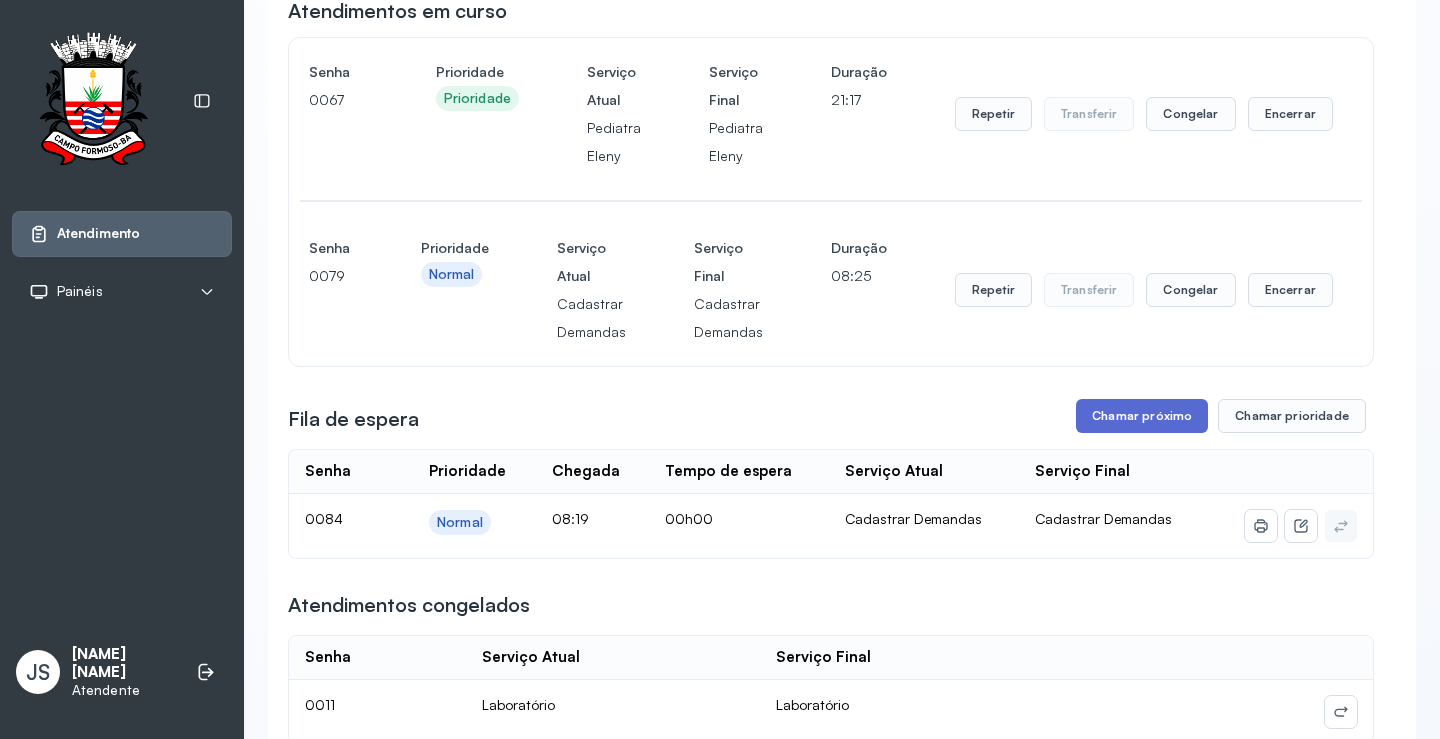 click on "Chamar próximo" at bounding box center (1142, 416) 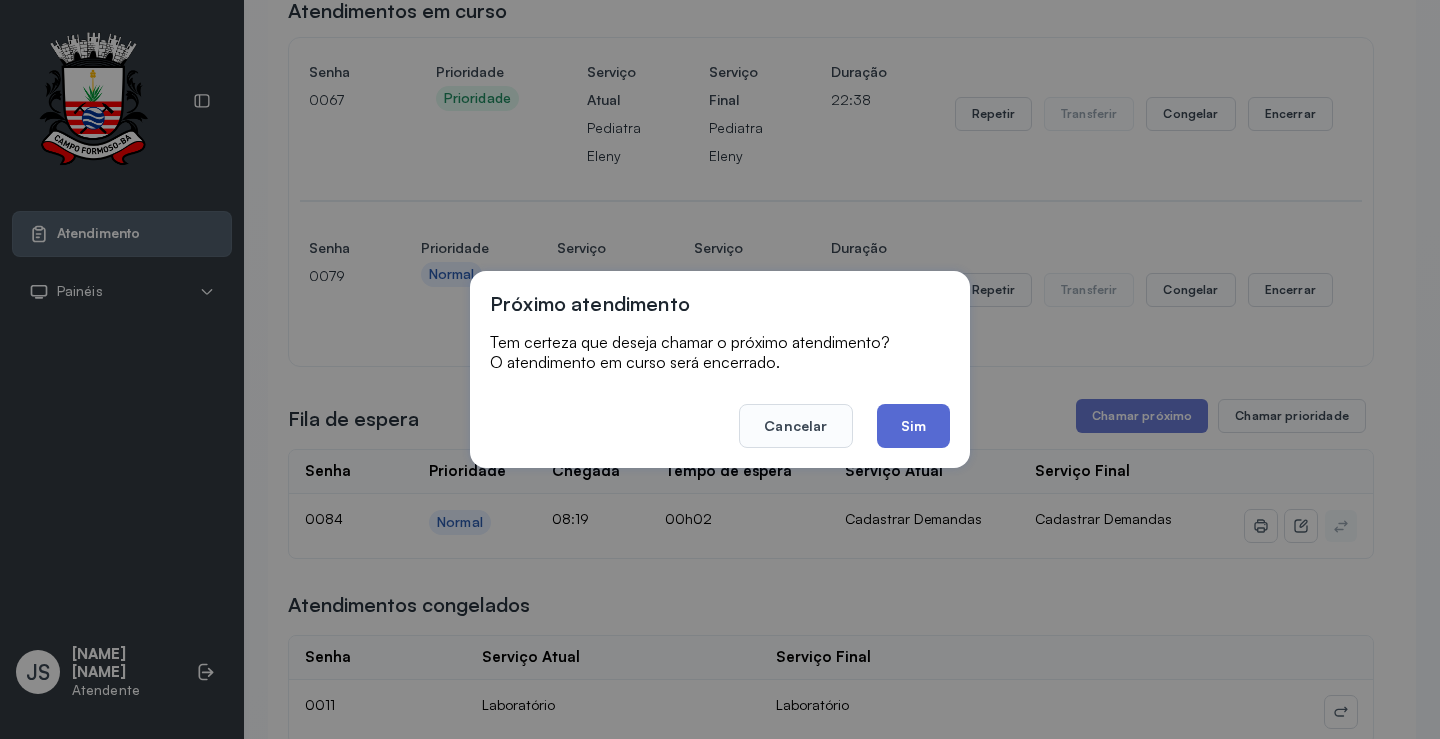 click on "Sim" 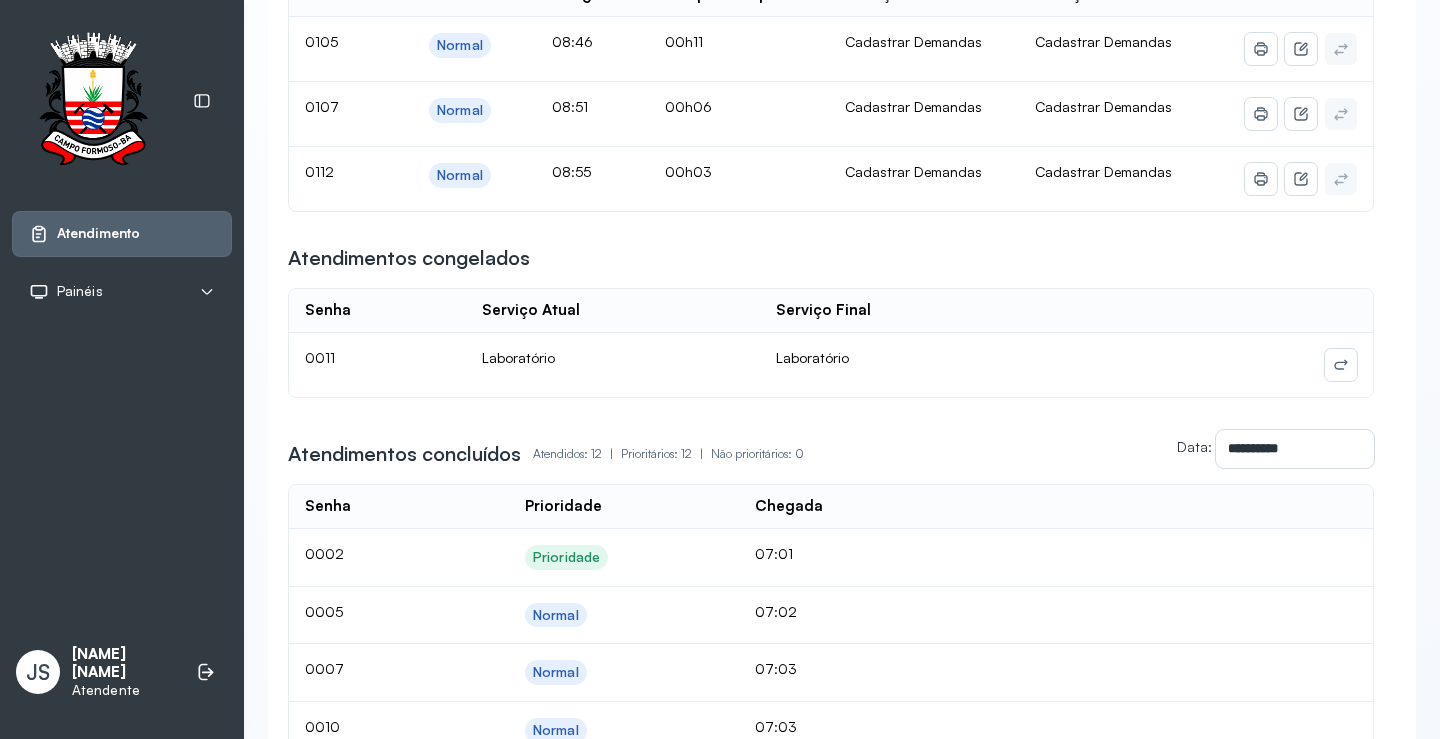 scroll, scrollTop: 642, scrollLeft: 0, axis: vertical 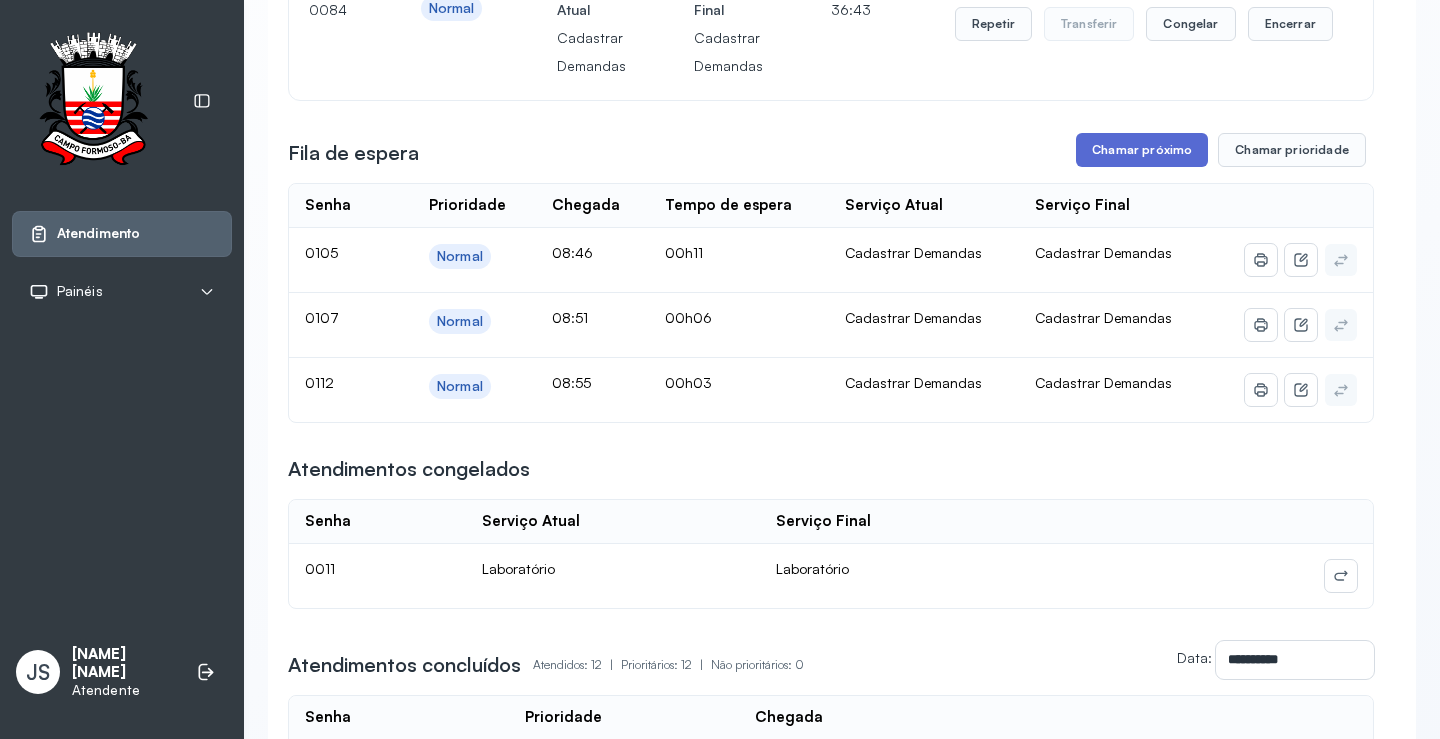 click on "Chamar próximo" at bounding box center [1142, 150] 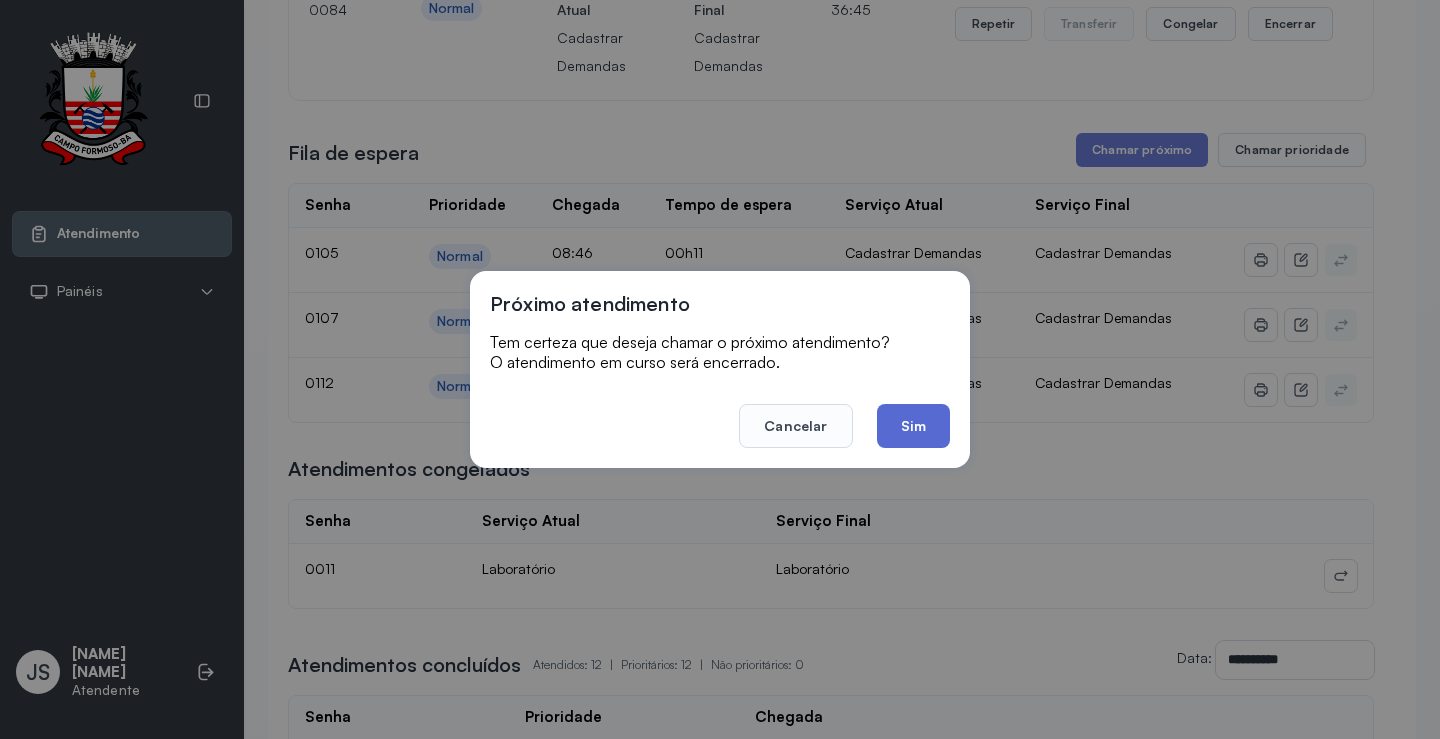 click on "Sim" 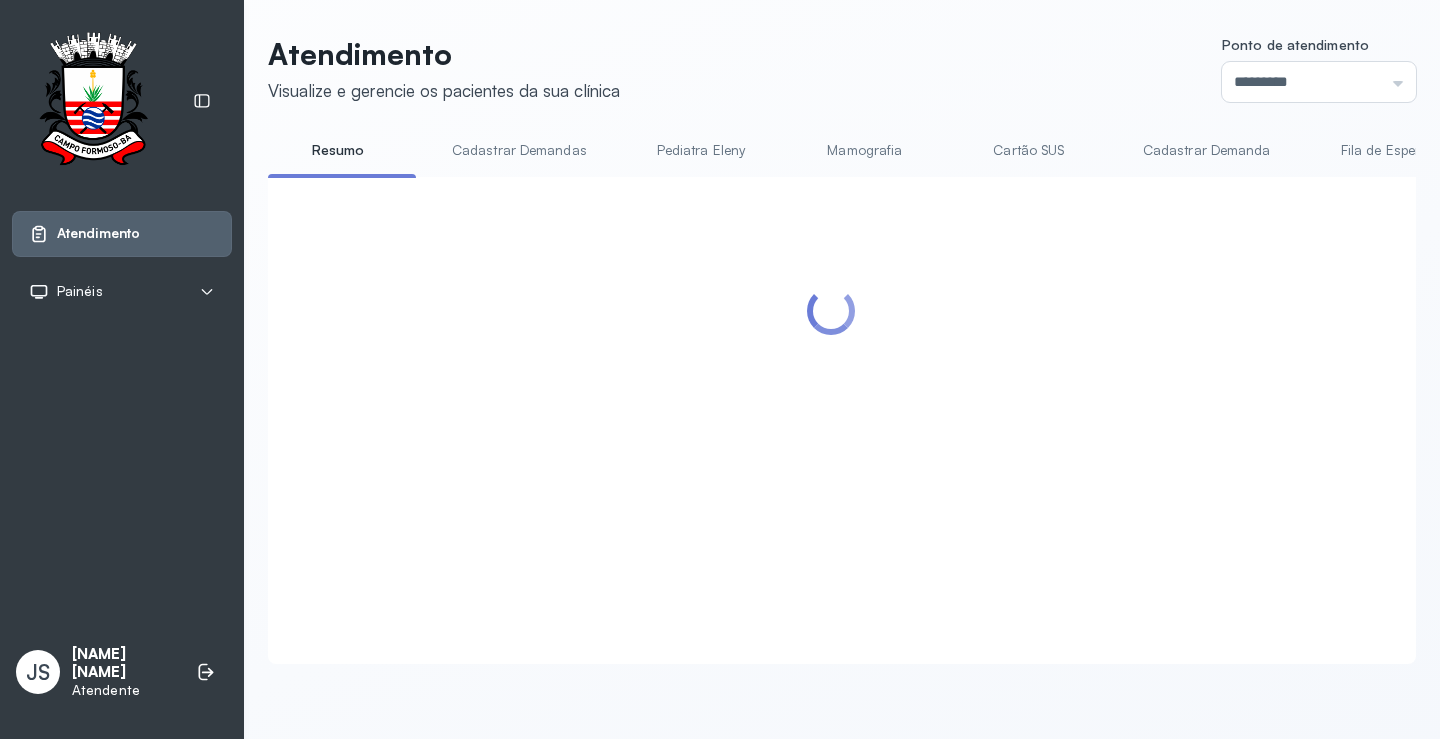 scroll, scrollTop: 642, scrollLeft: 0, axis: vertical 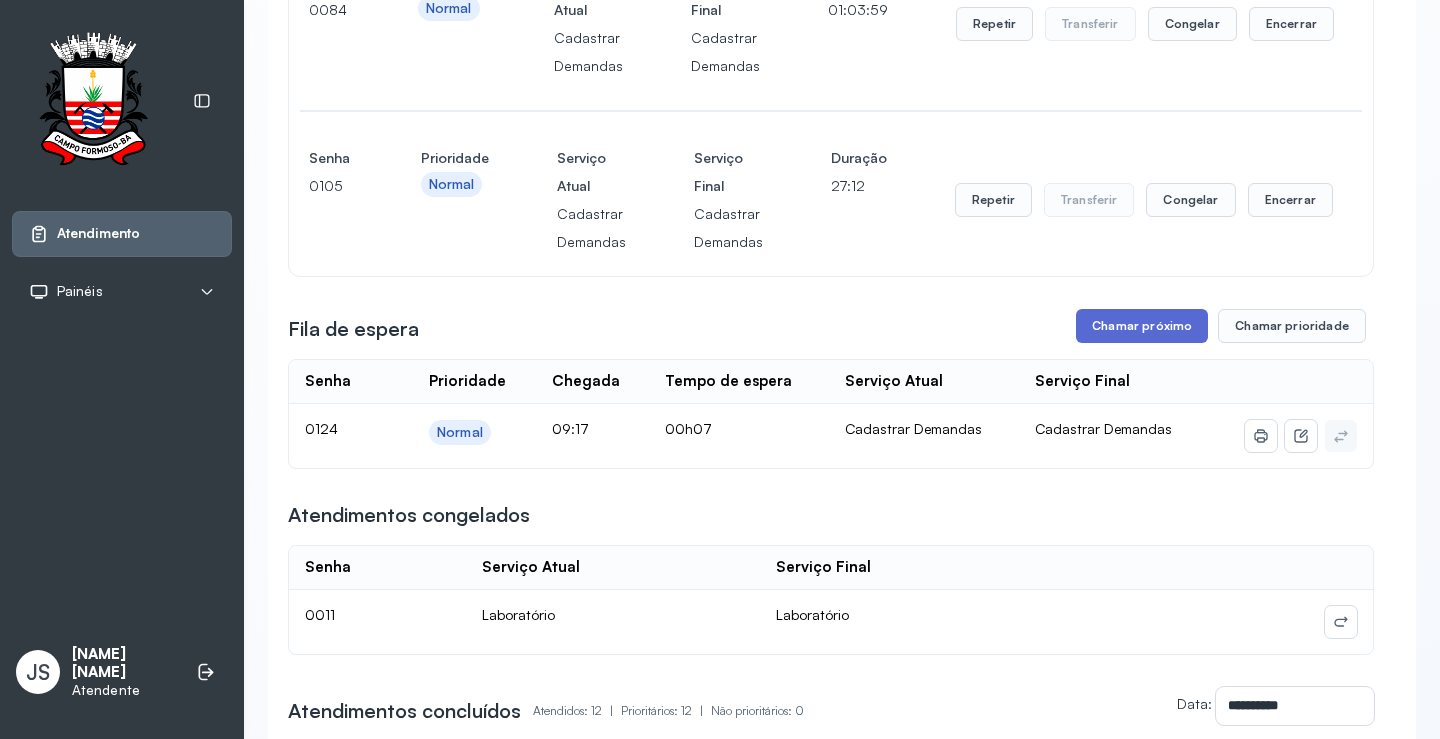click on "Chamar próximo" at bounding box center [1142, 326] 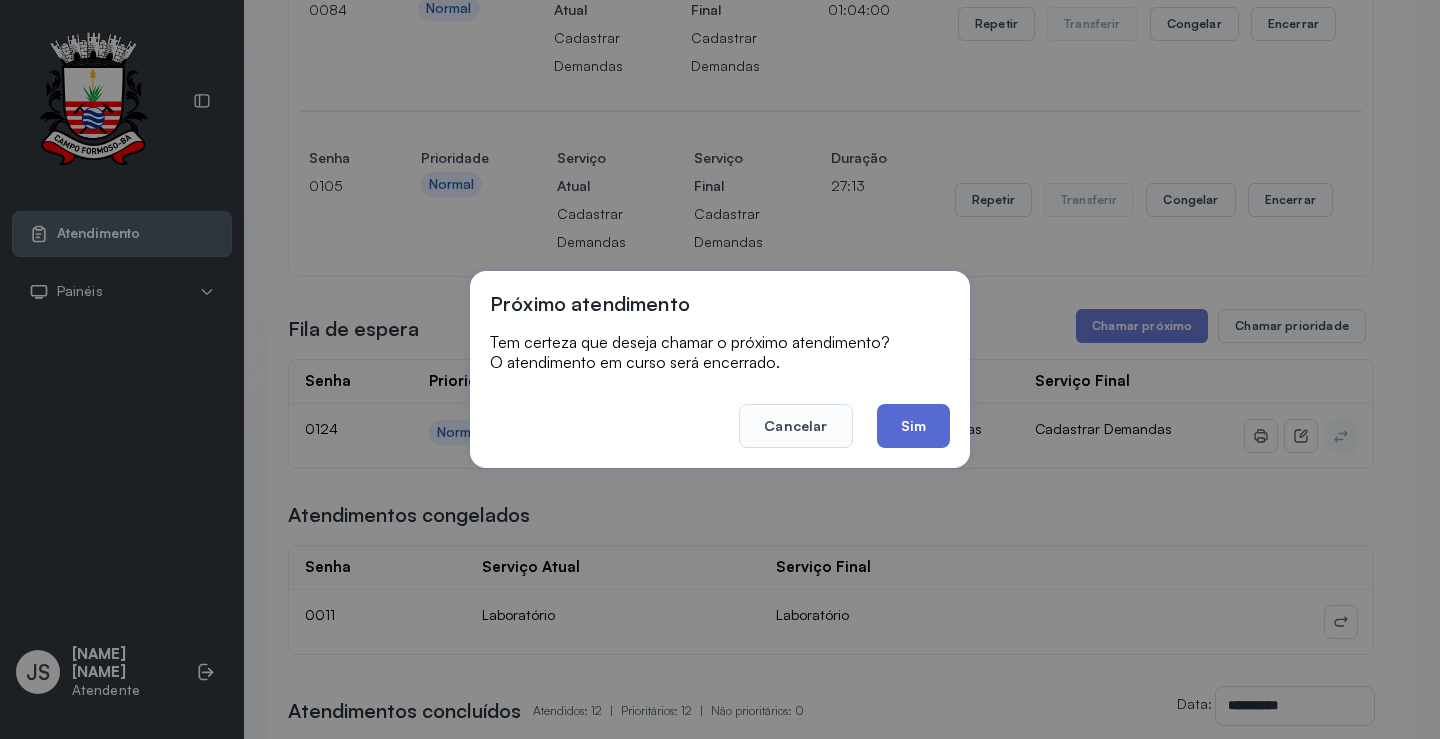 click on "Sim" 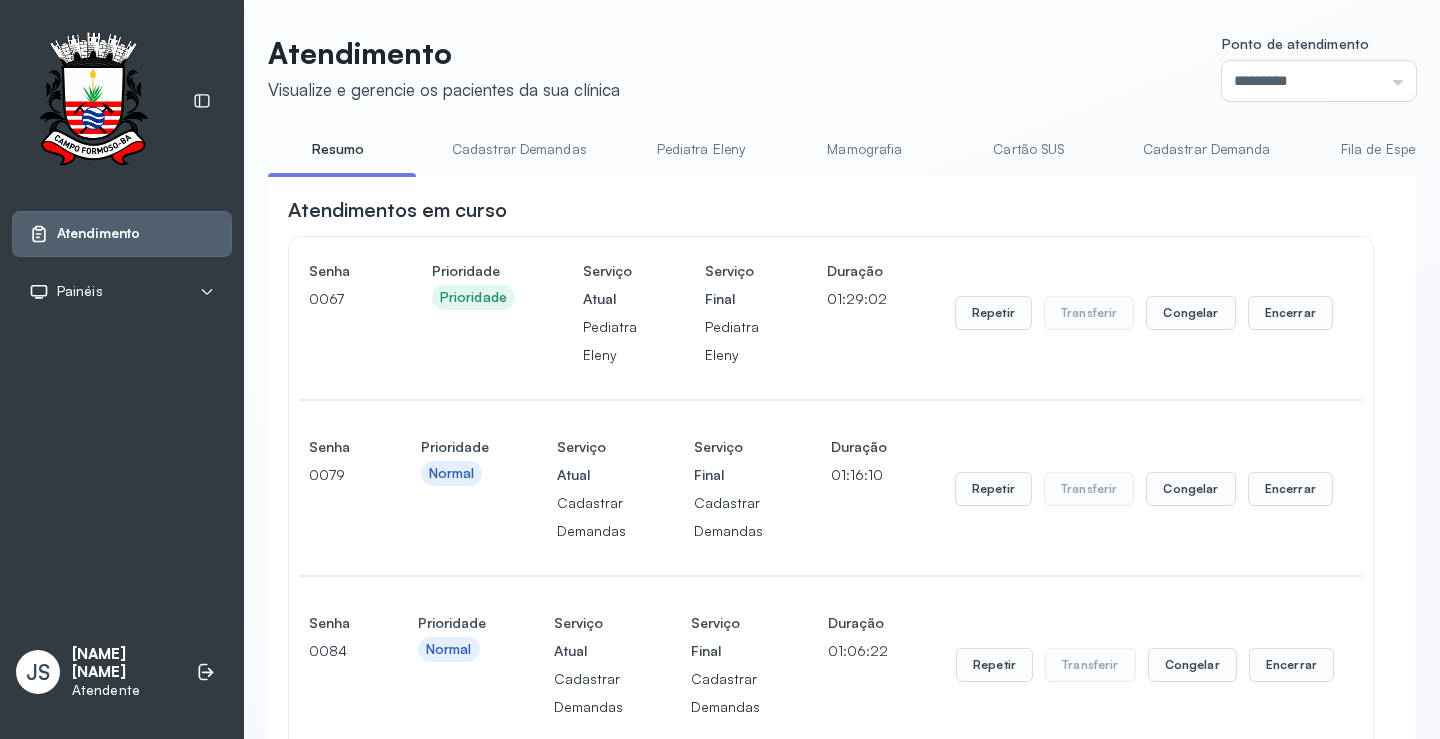 scroll, scrollTop: 642, scrollLeft: 0, axis: vertical 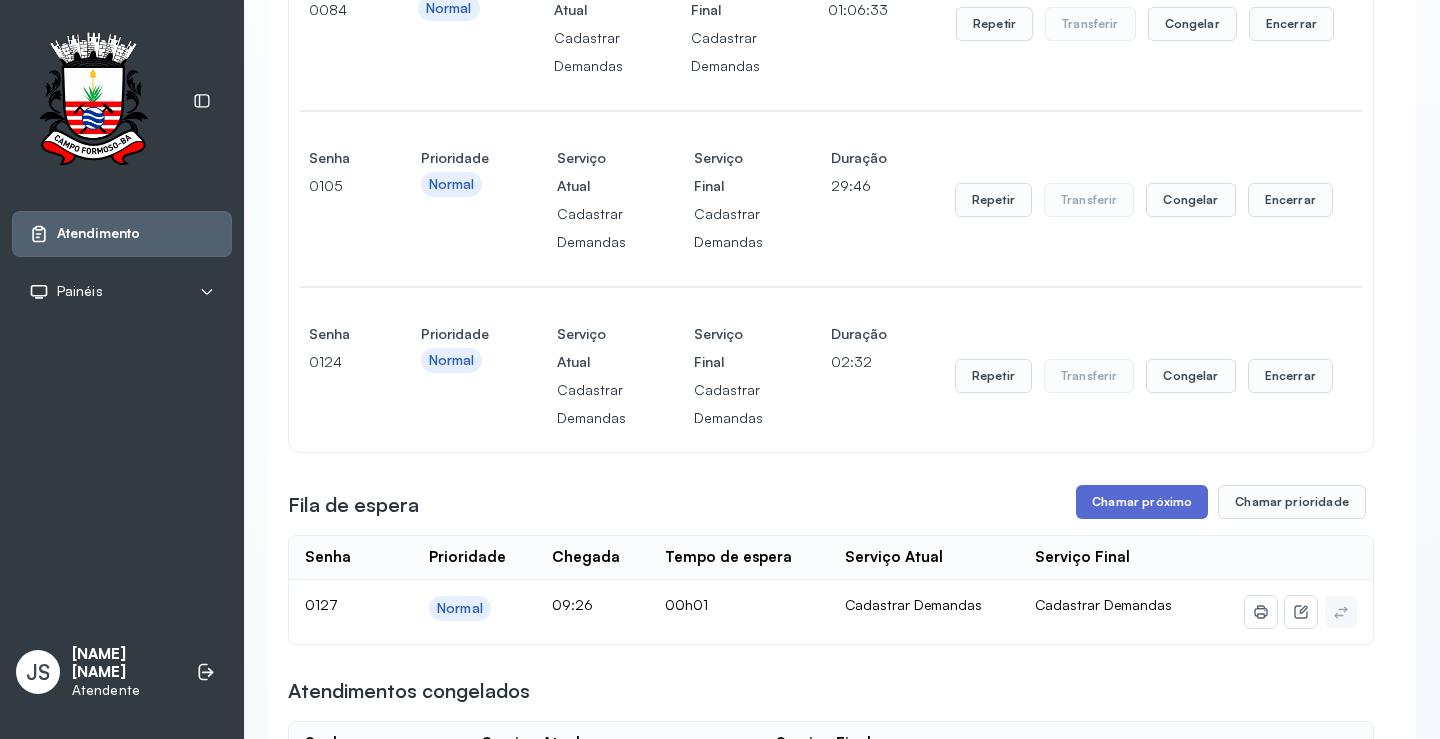 click on "Chamar próximo" at bounding box center (1142, 502) 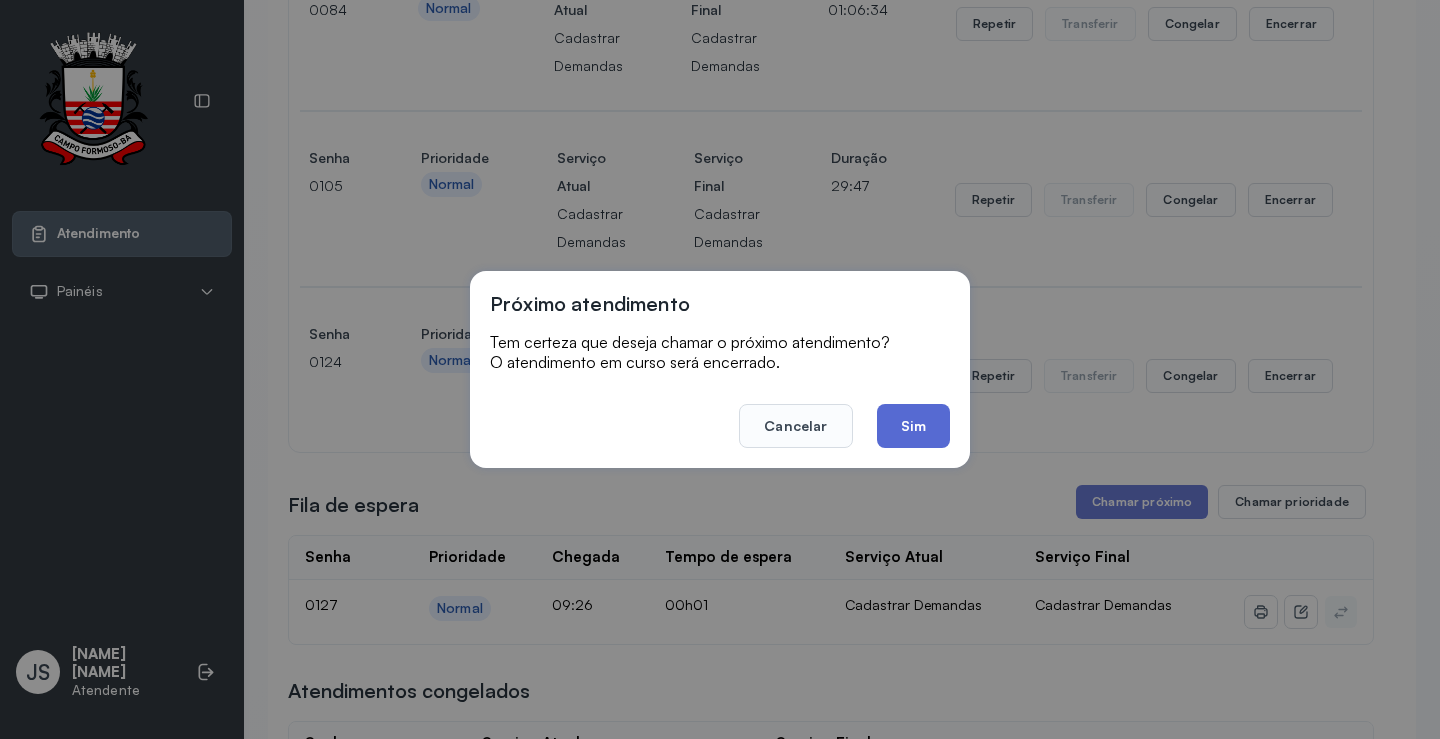 click on "Sim" 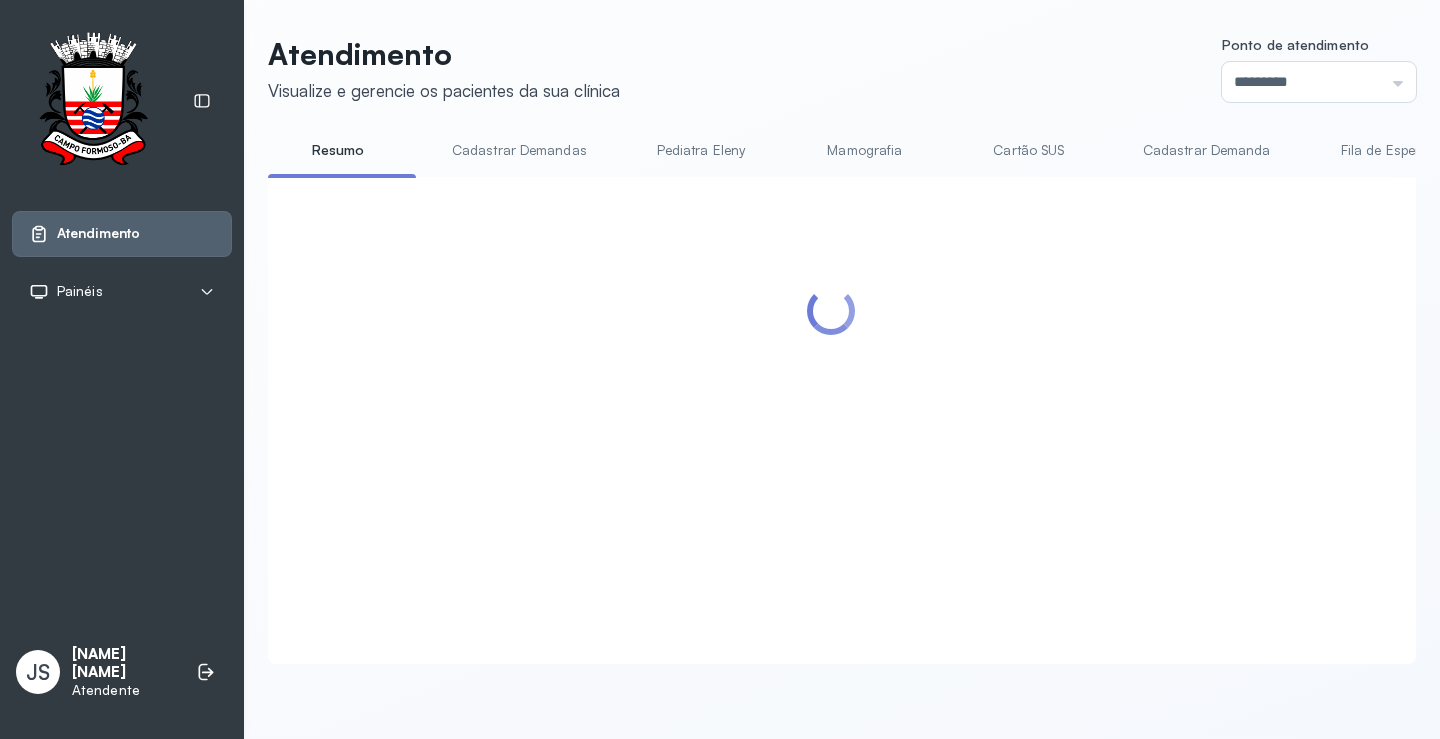 scroll, scrollTop: 942, scrollLeft: 0, axis: vertical 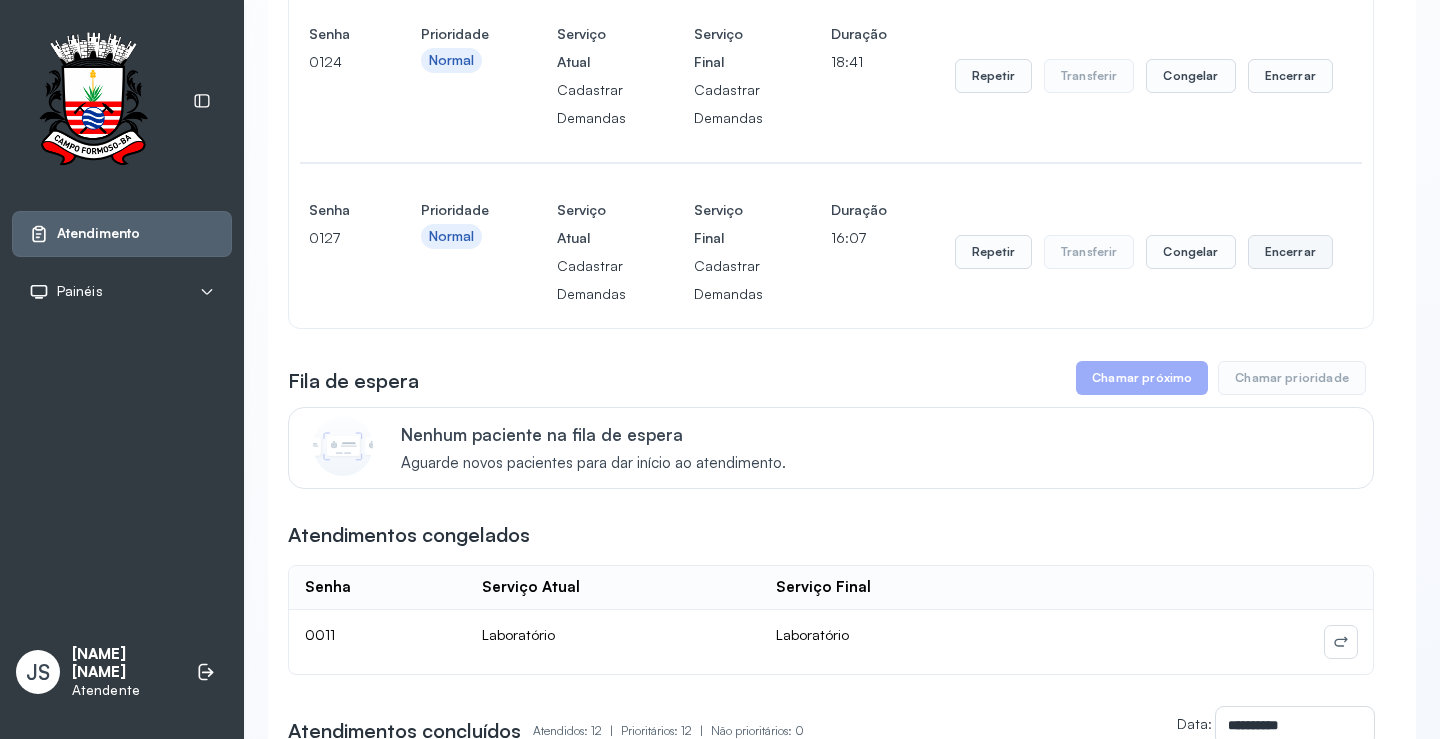 click on "Encerrar" at bounding box center [1290, -628] 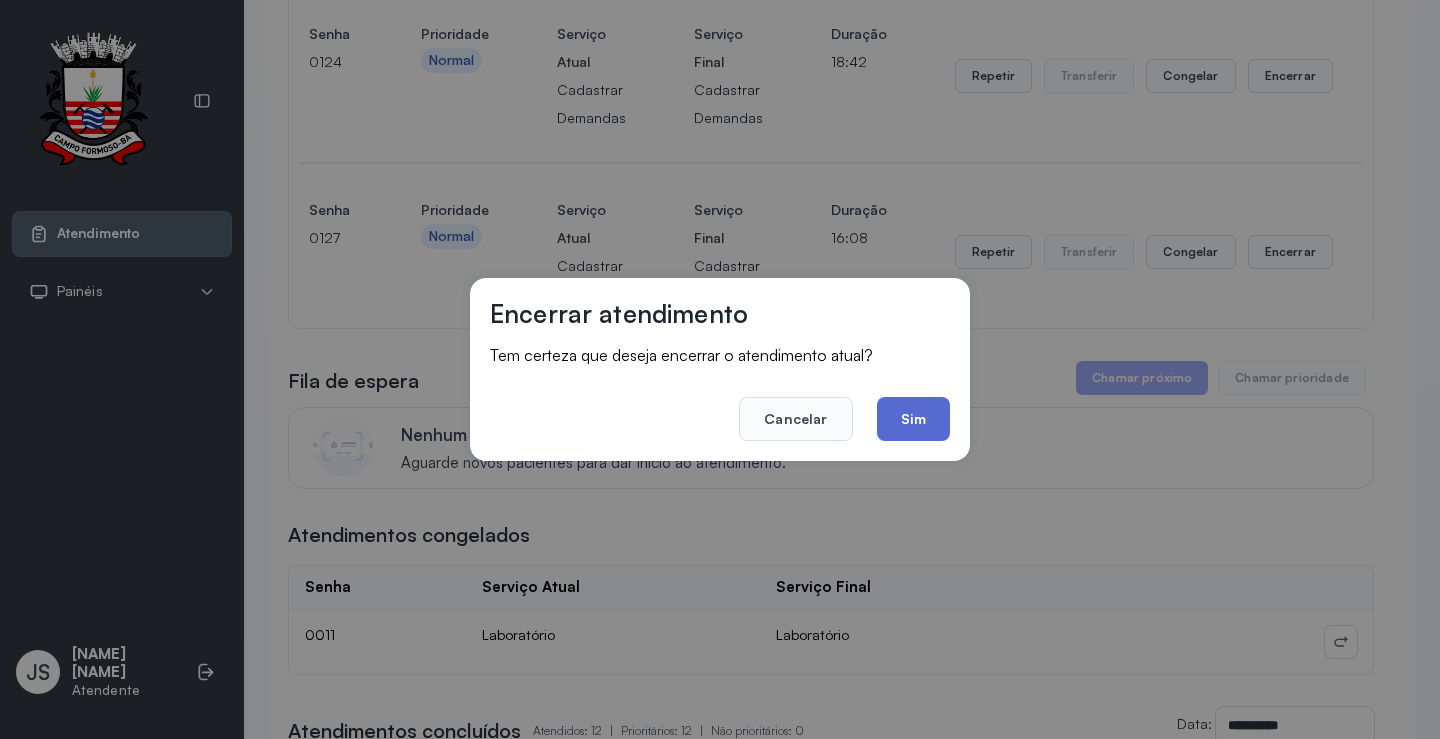 click on "Sim" 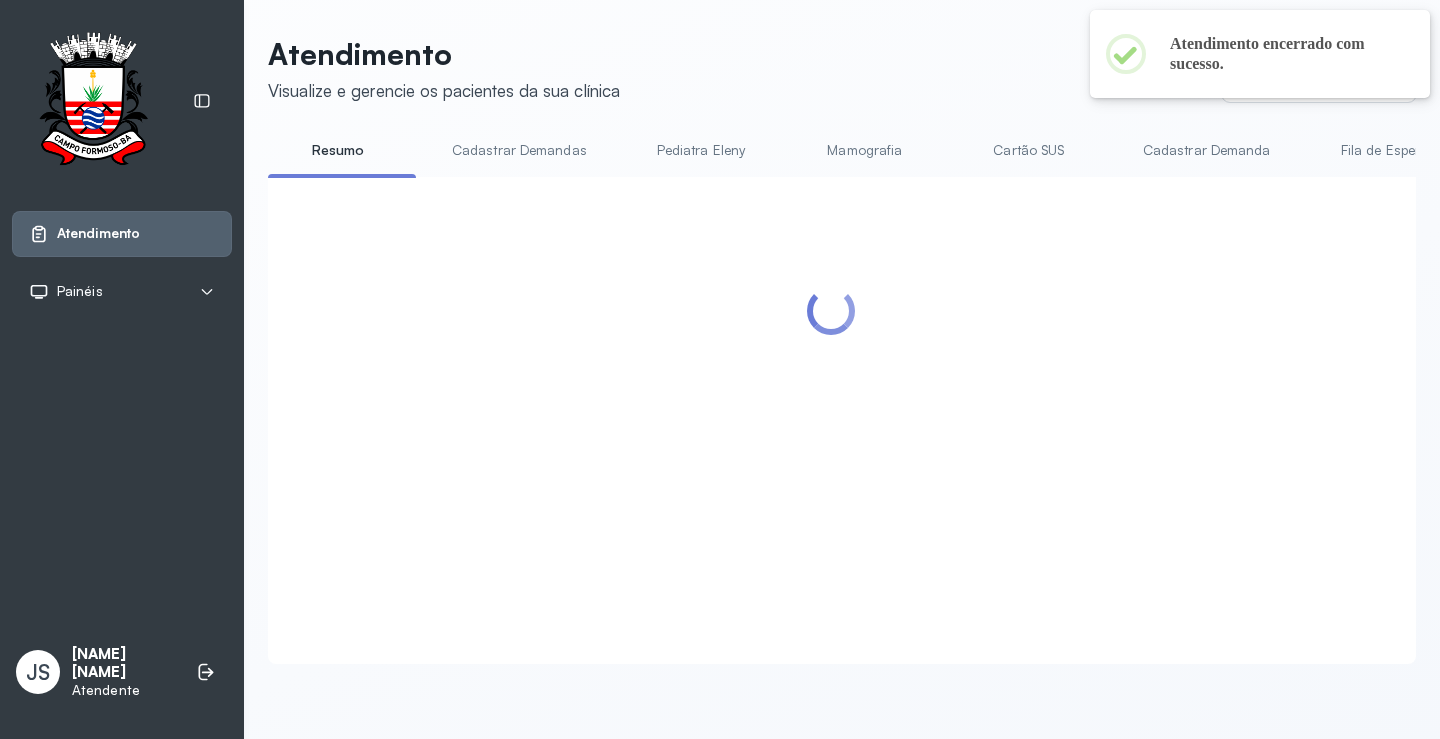 scroll, scrollTop: 942, scrollLeft: 0, axis: vertical 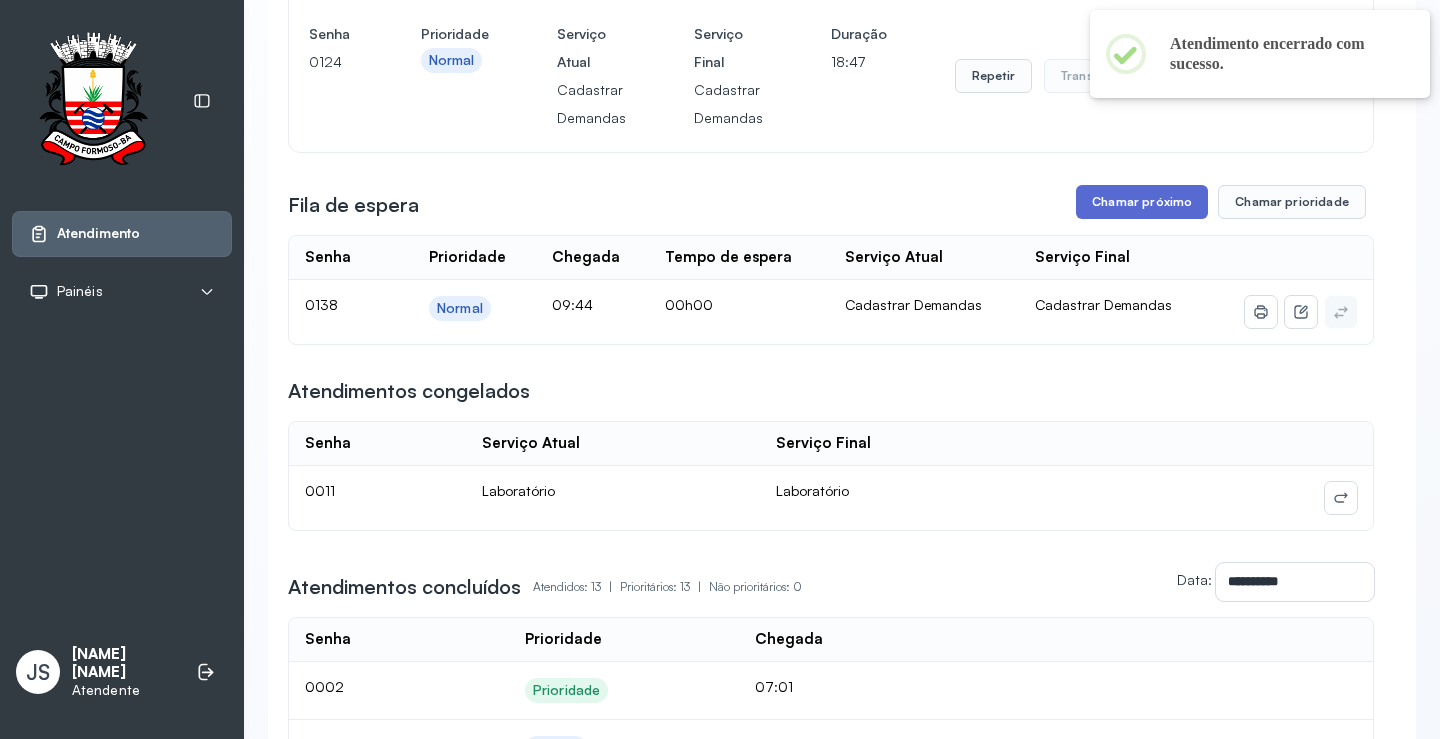 click on "Chamar próximo" at bounding box center [1142, 202] 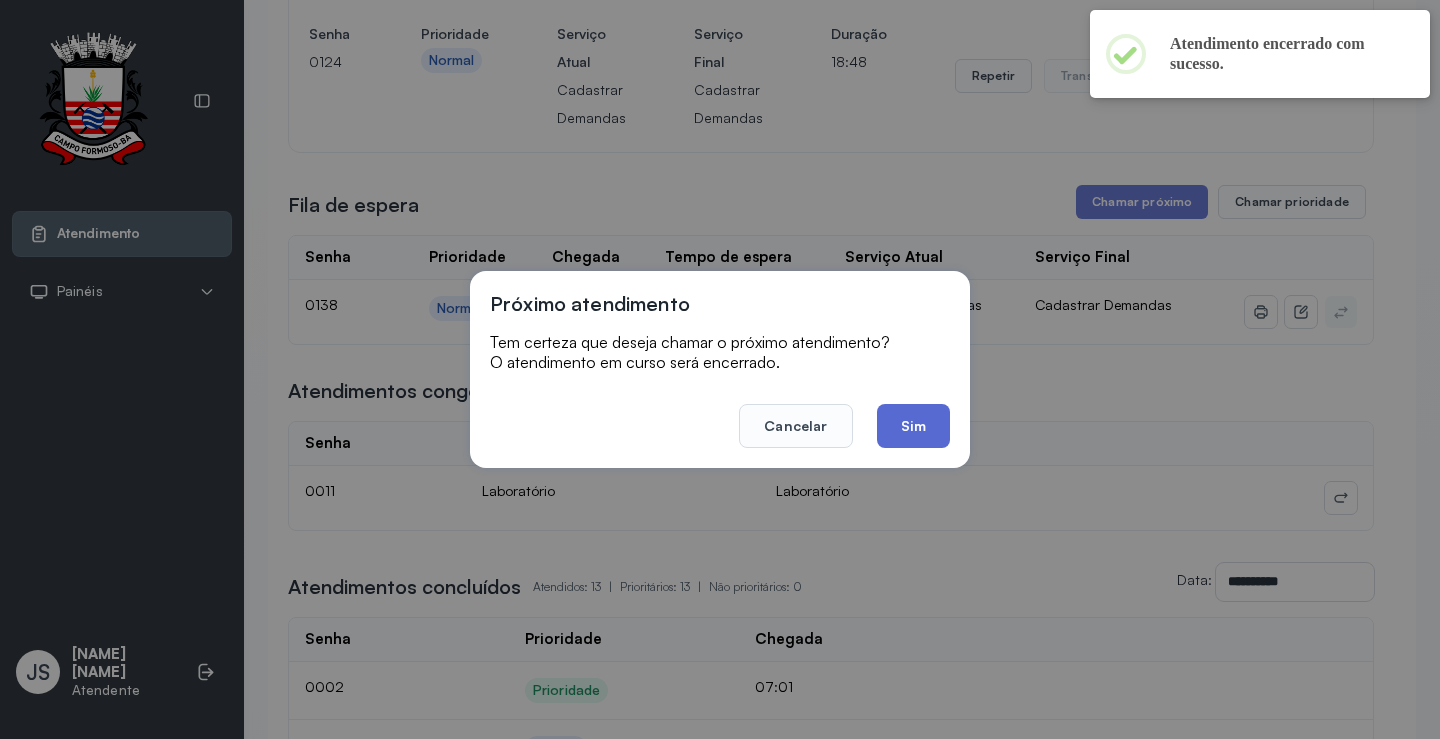 click on "Sim" 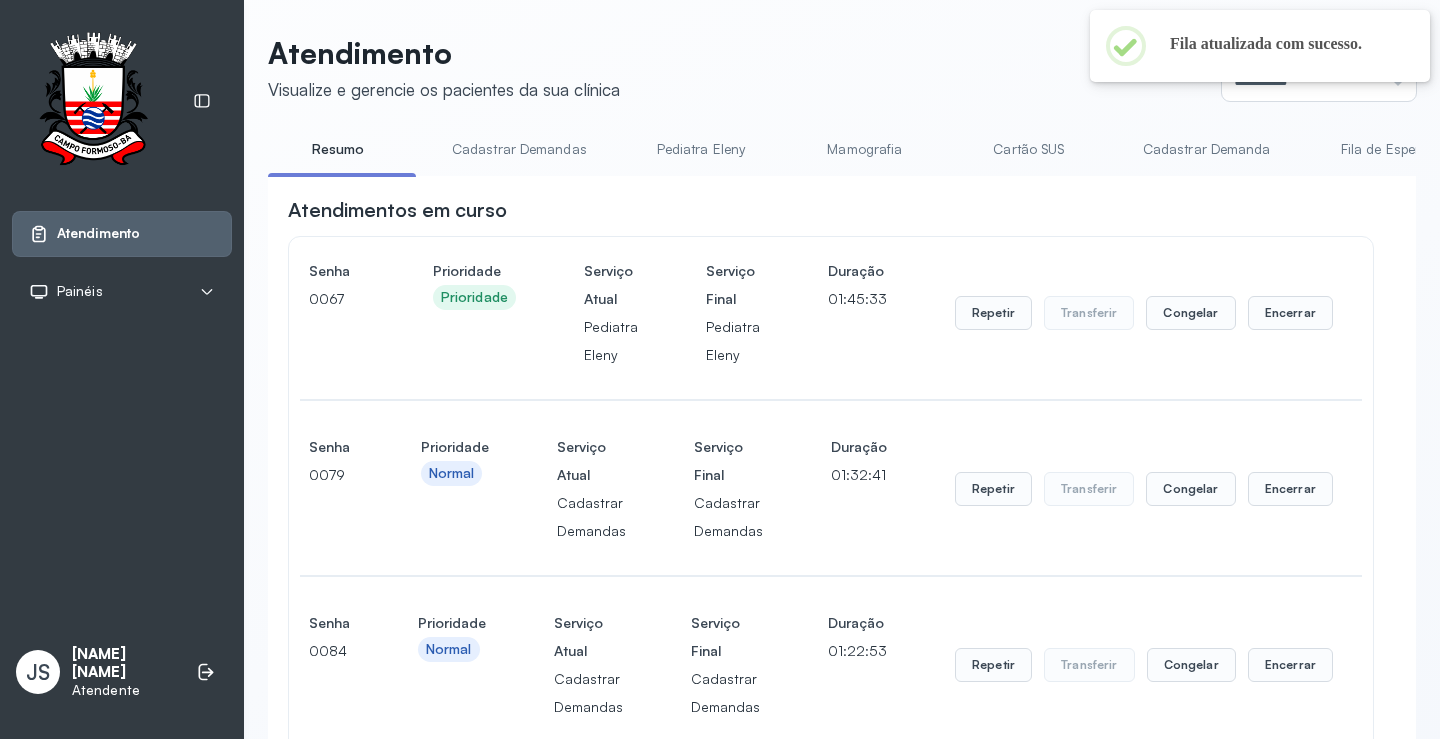 scroll, scrollTop: 942, scrollLeft: 0, axis: vertical 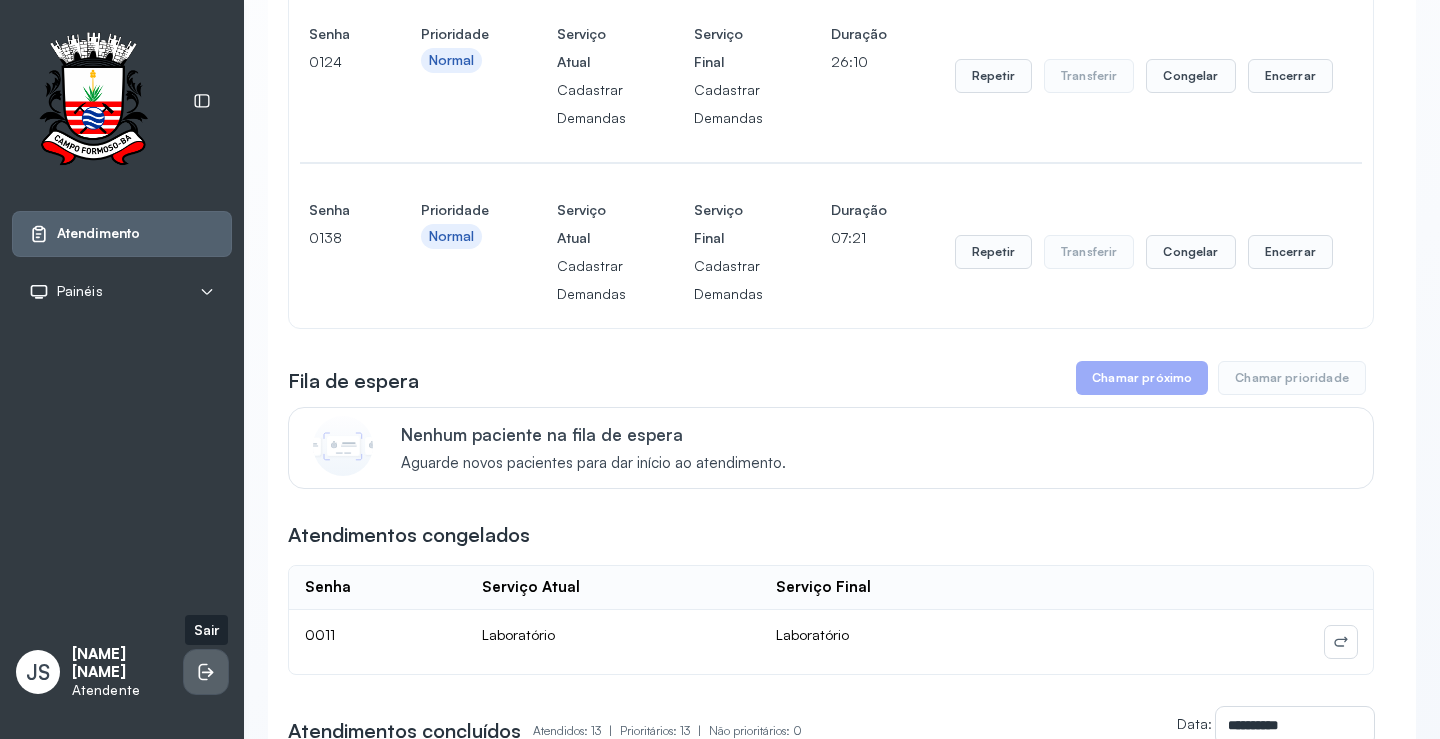 click 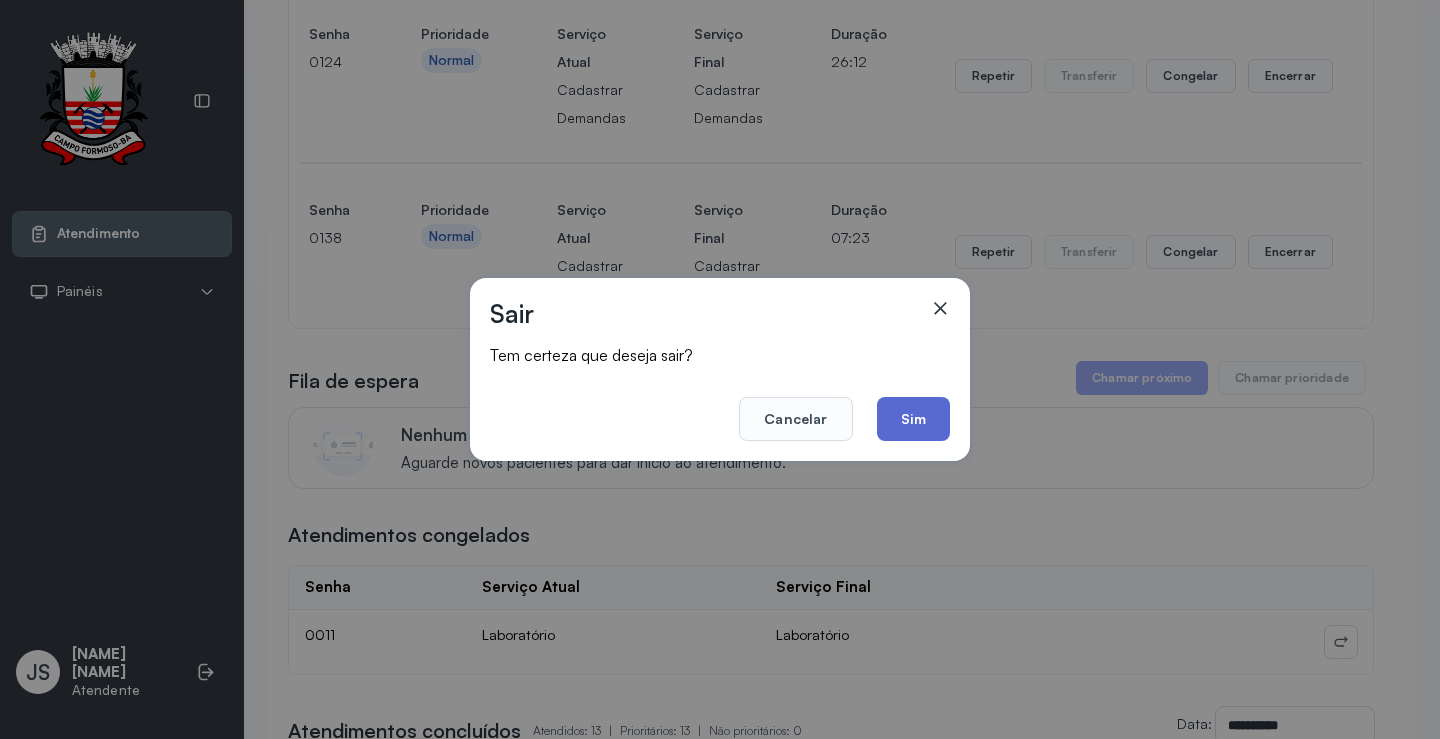 click on "Sim" 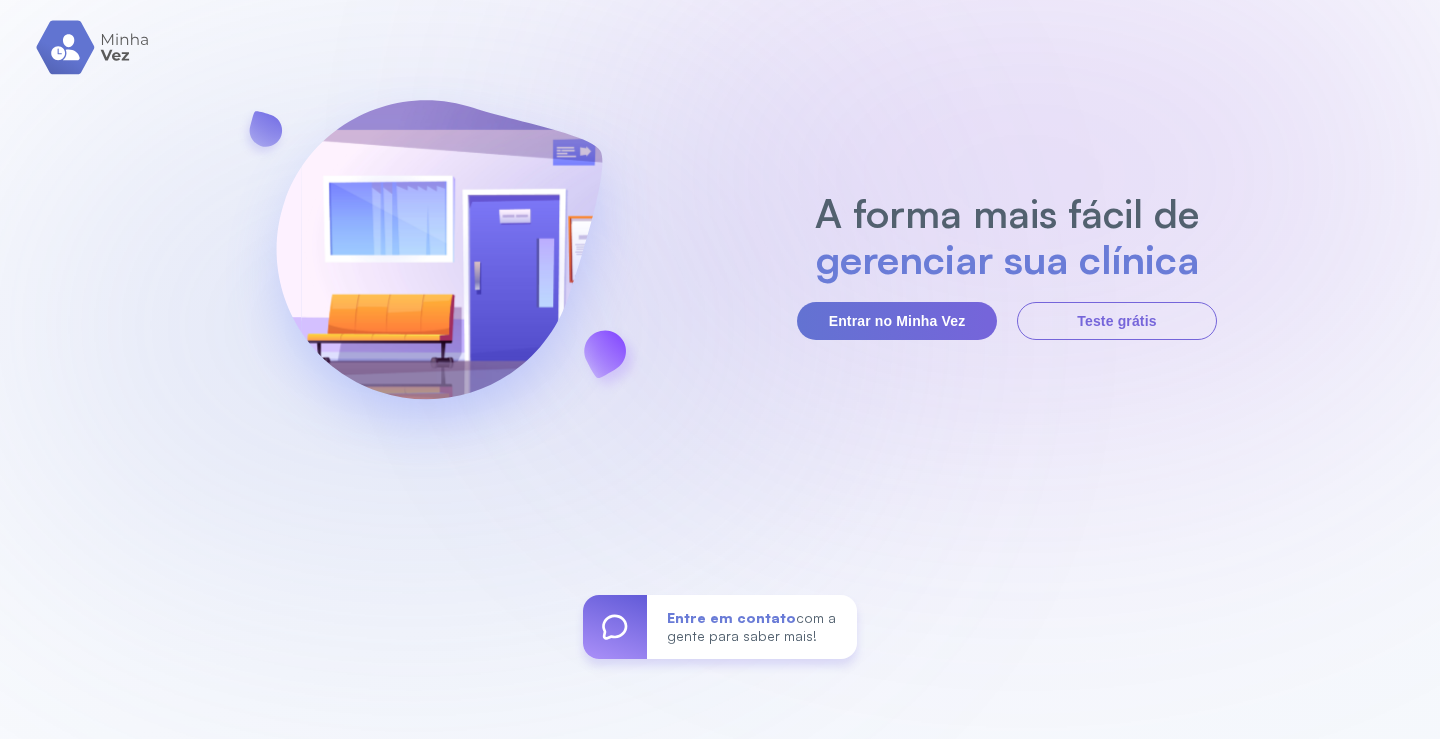 scroll, scrollTop: 0, scrollLeft: 0, axis: both 